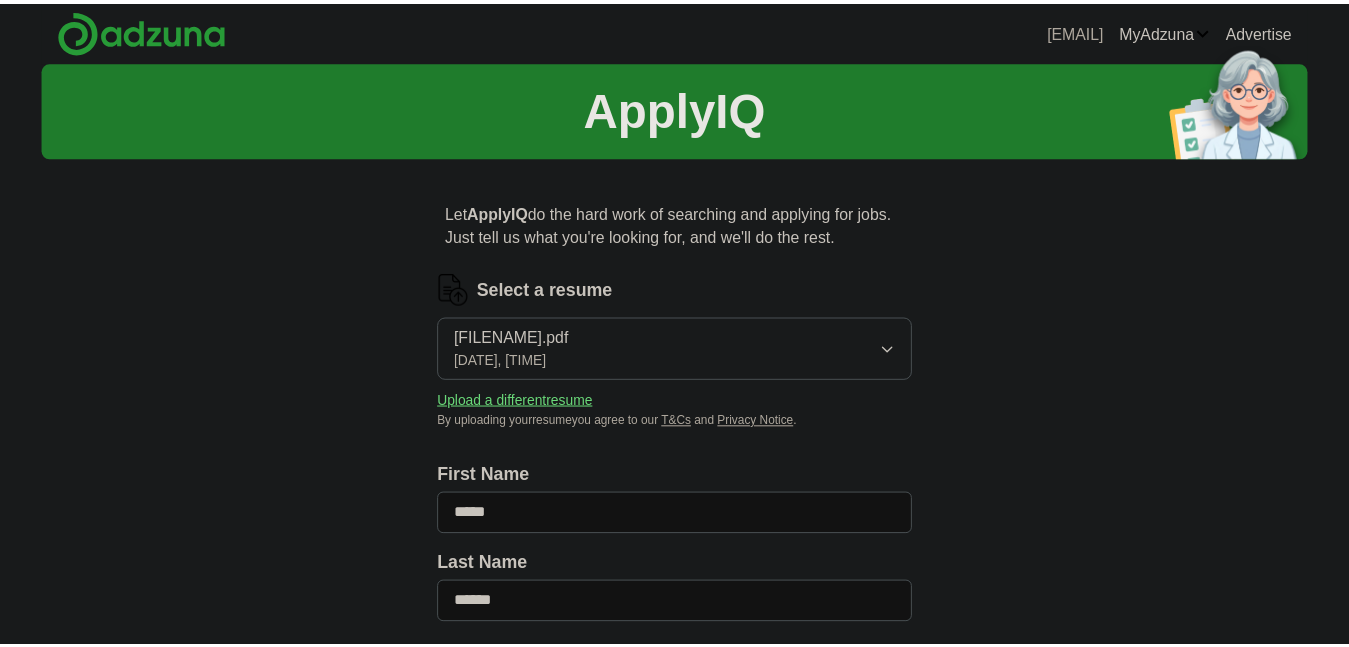 scroll, scrollTop: 0, scrollLeft: 0, axis: both 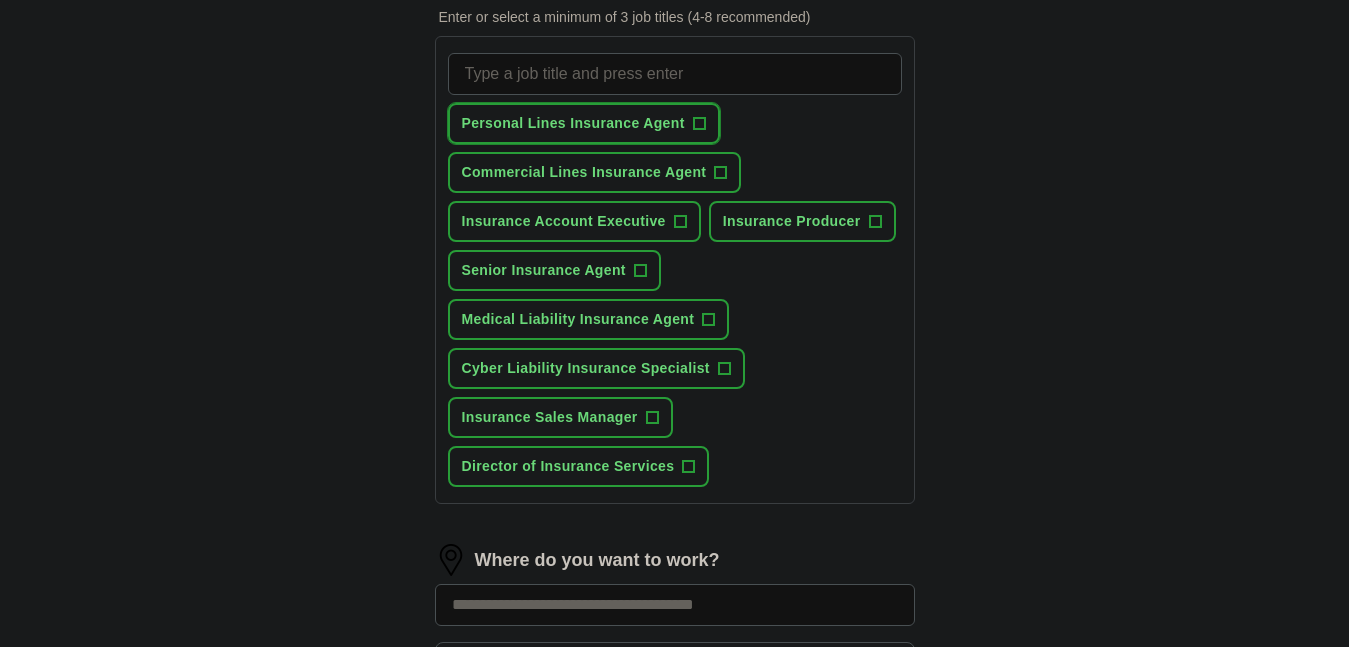 click on "+" at bounding box center (699, 124) 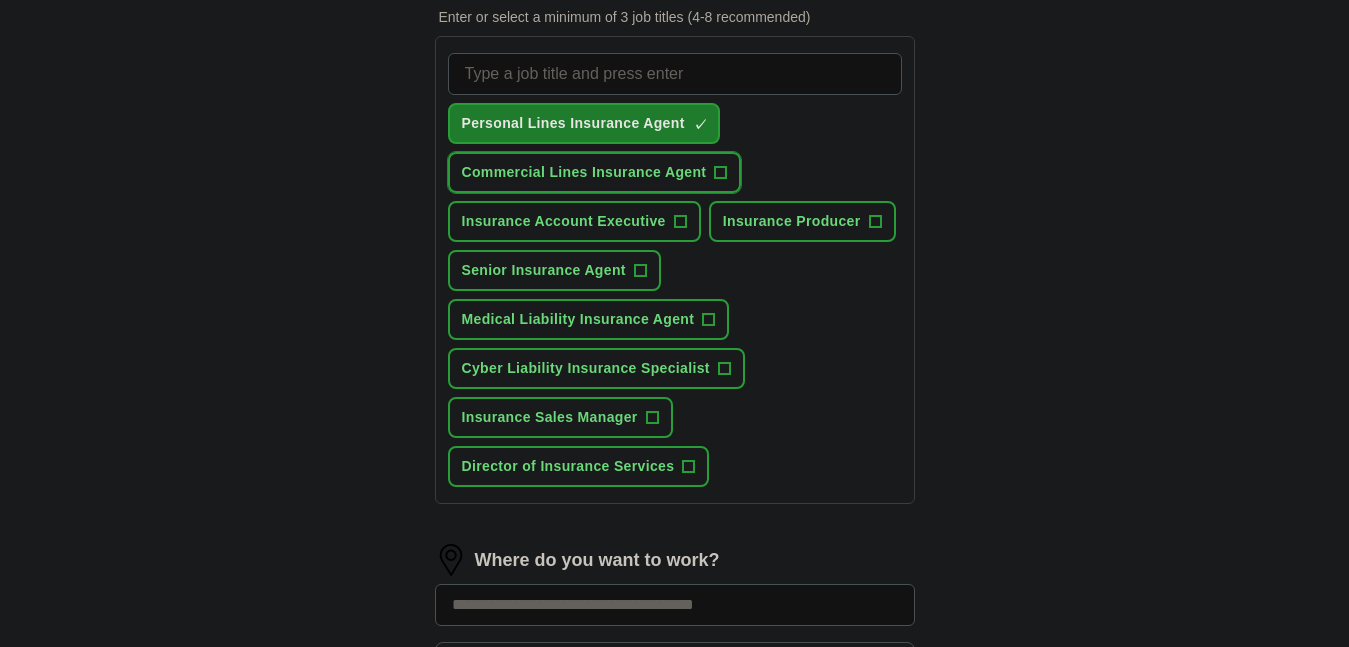 click on "+" at bounding box center [721, 173] 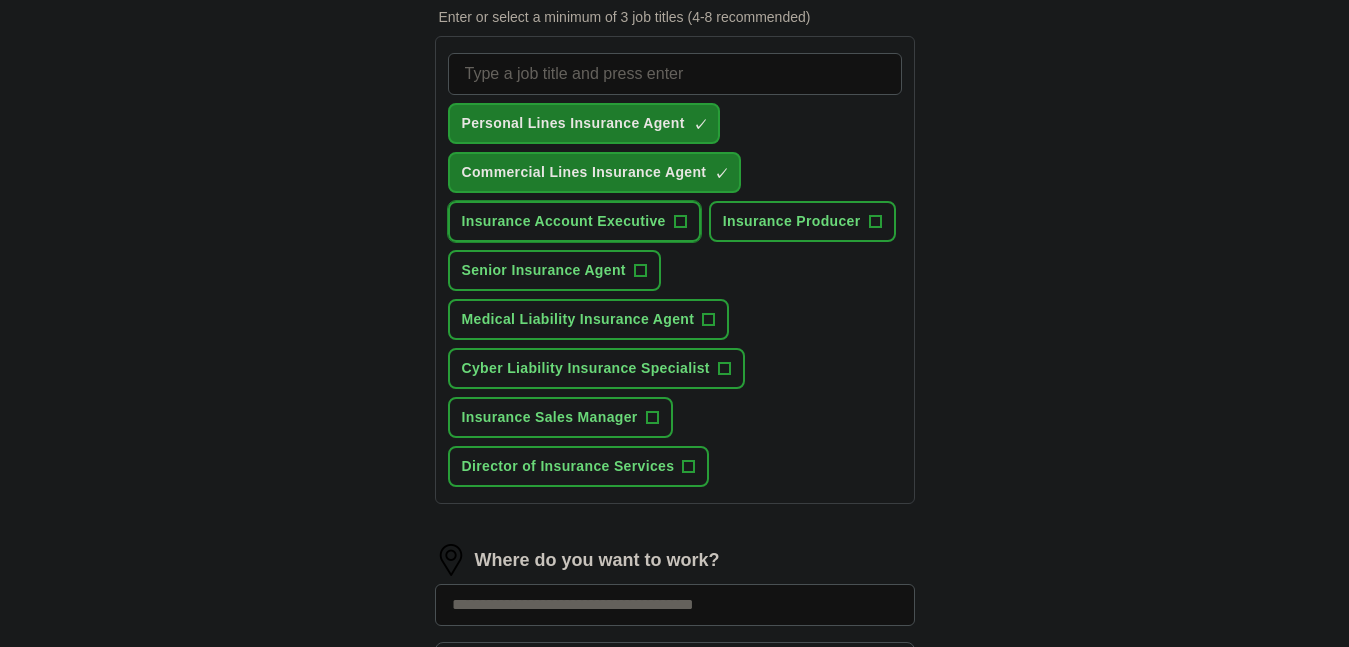click on "+" at bounding box center (680, 222) 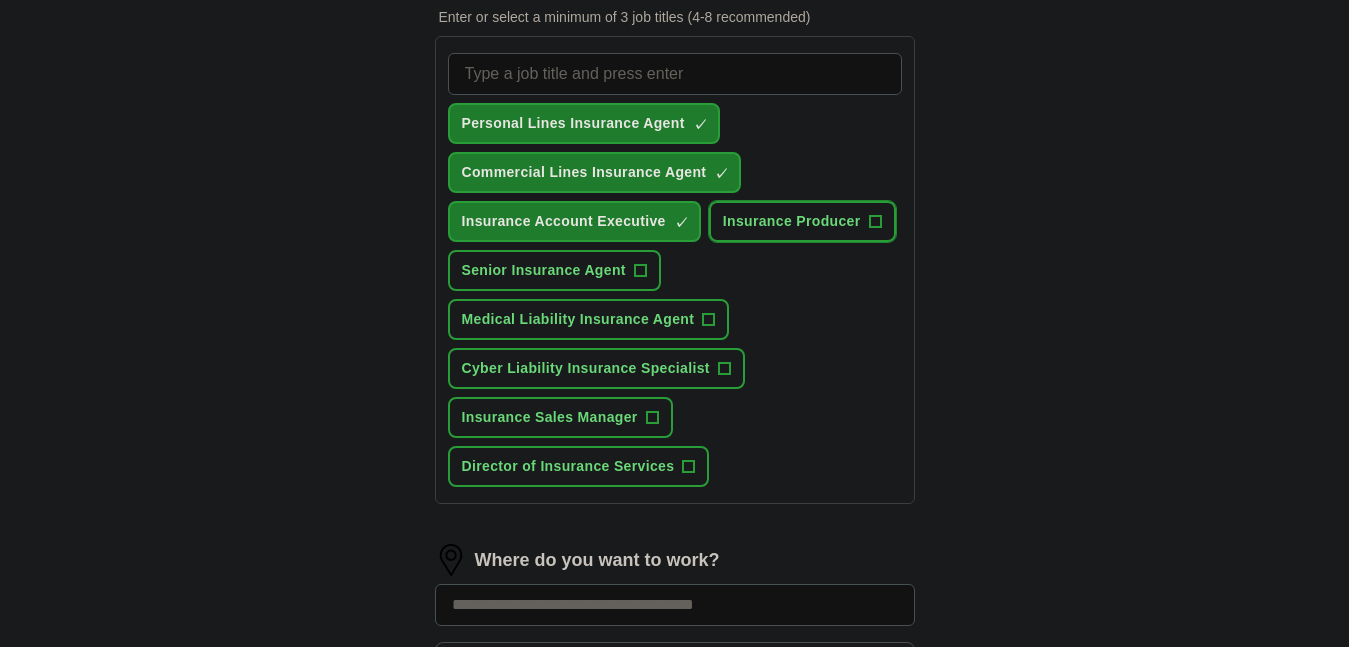 click on "+" at bounding box center (875, 222) 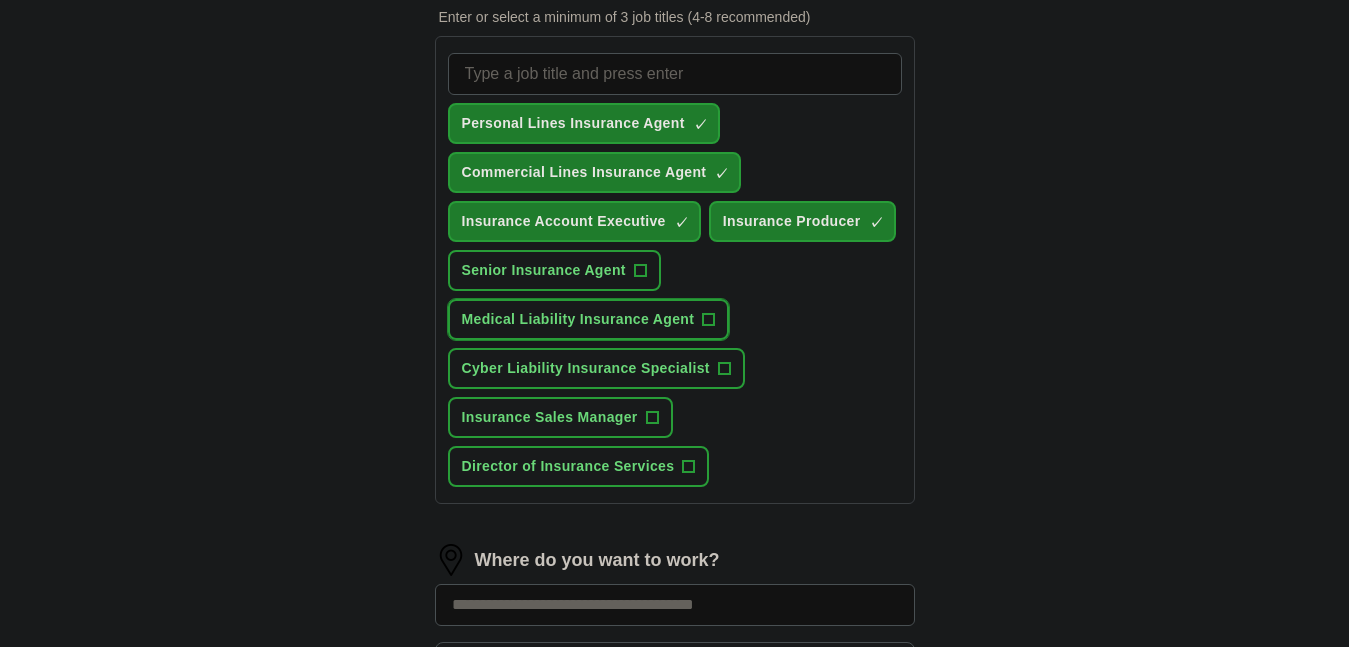 click on "+" at bounding box center [709, 320] 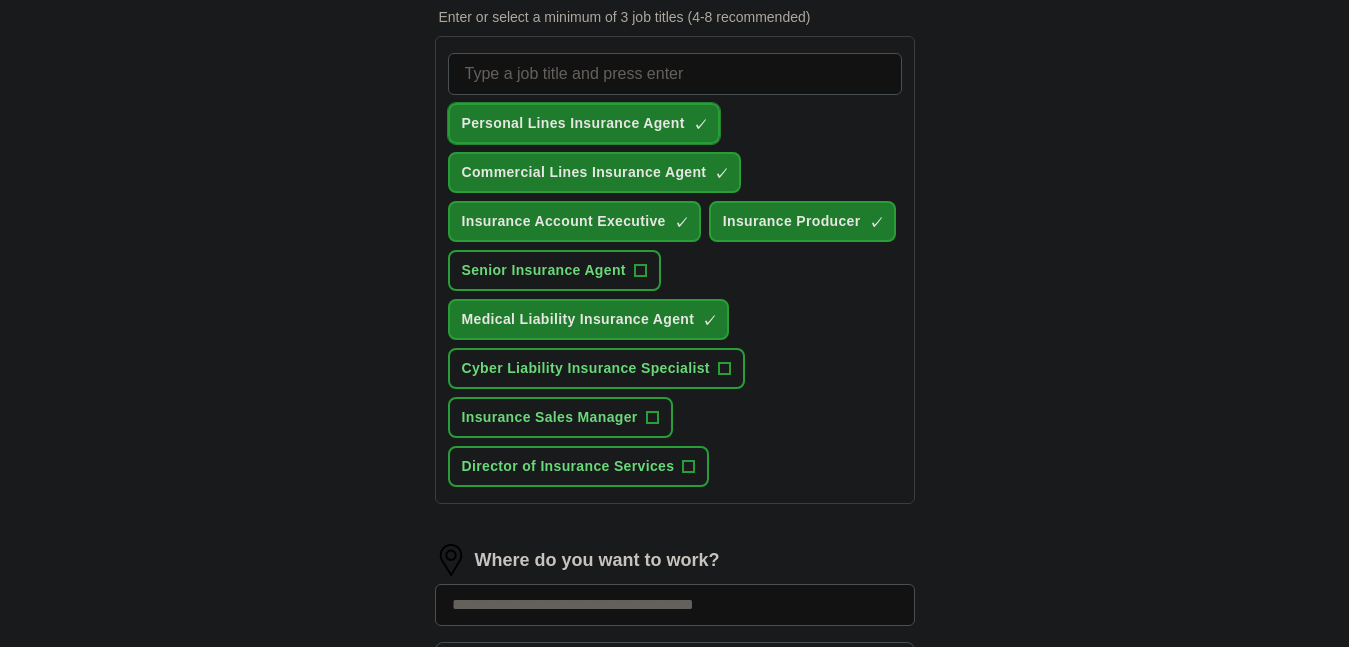 click on "Personal Lines Insurance Agent ✓ ×" at bounding box center (584, 123) 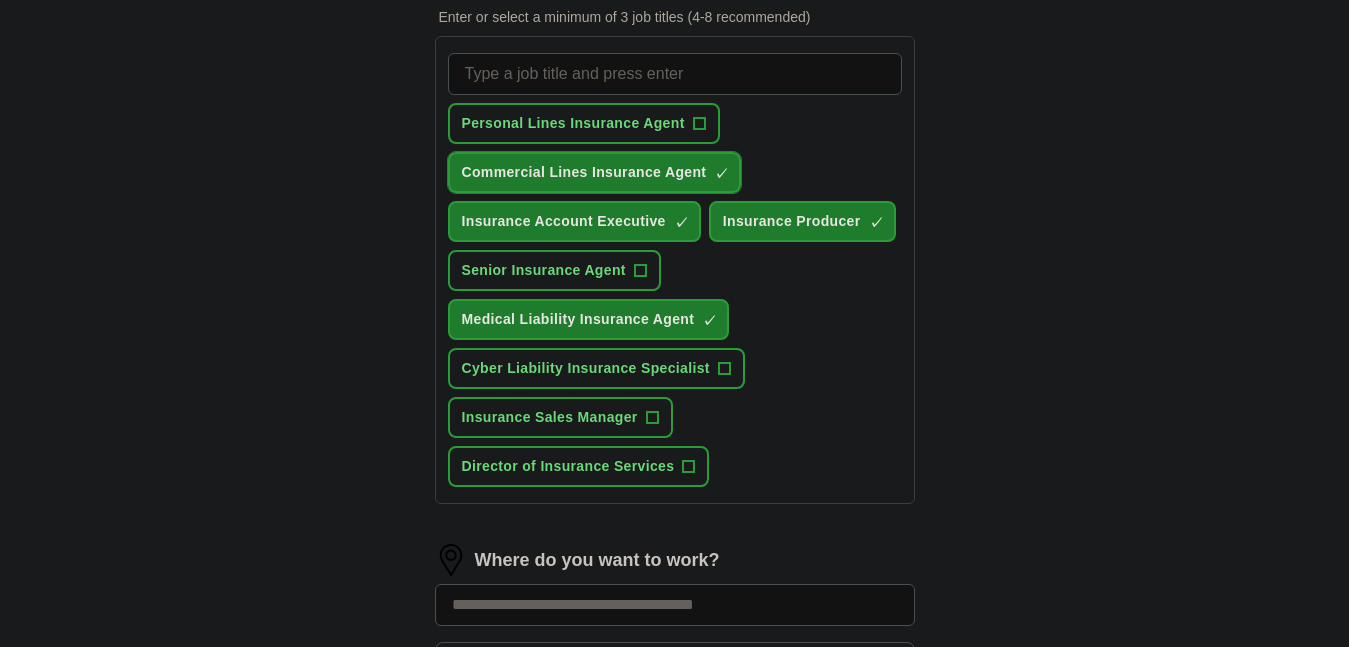 click on "Commercial Lines Insurance Agent" at bounding box center [584, 172] 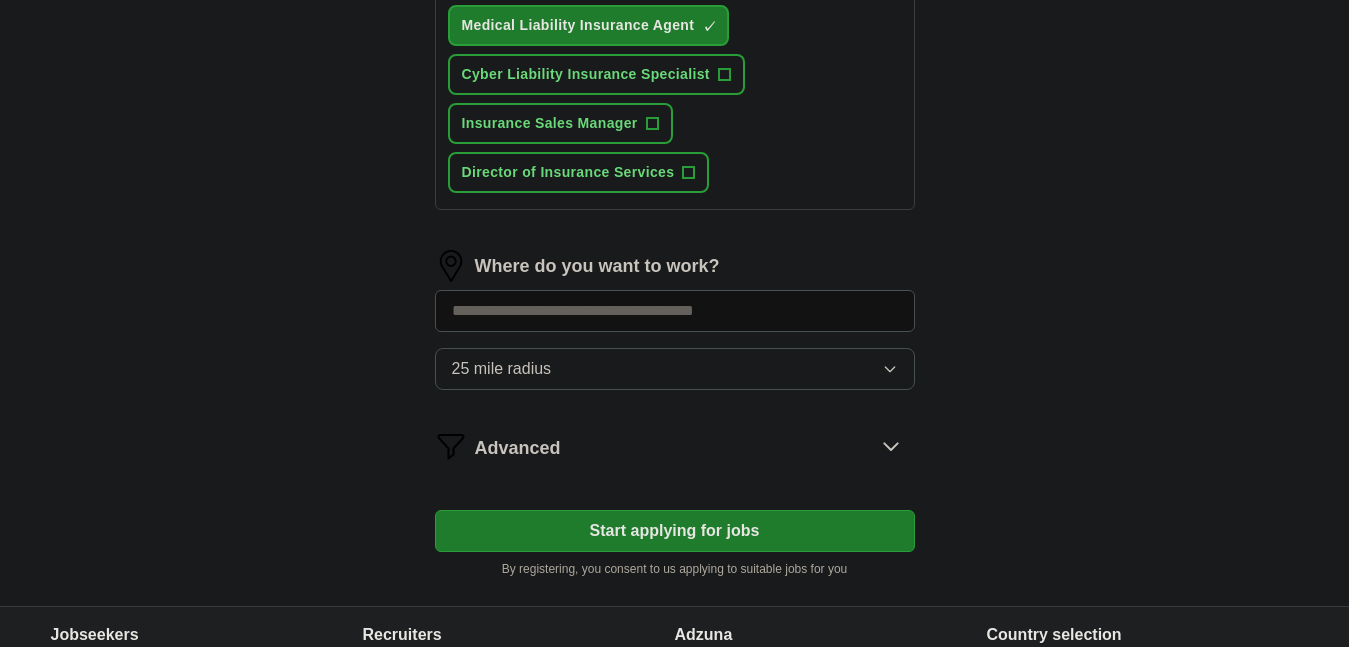 scroll, scrollTop: 1000, scrollLeft: 0, axis: vertical 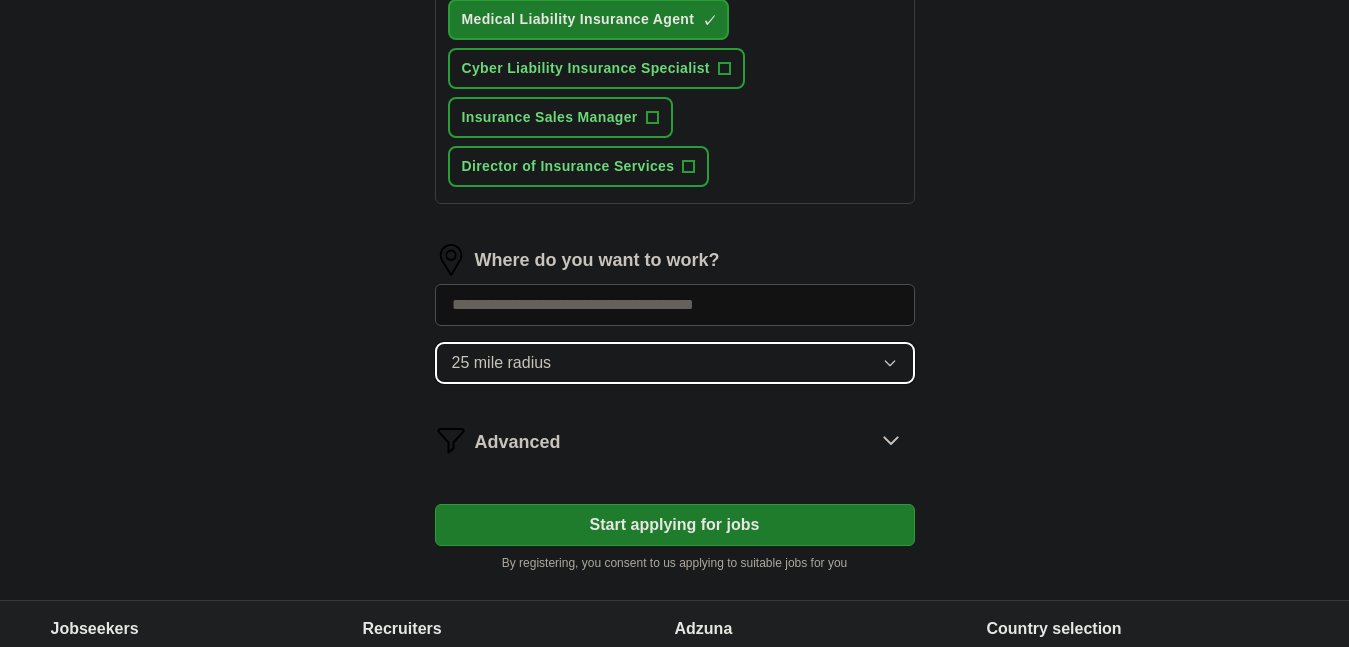click on "25 mile radius" at bounding box center (675, 363) 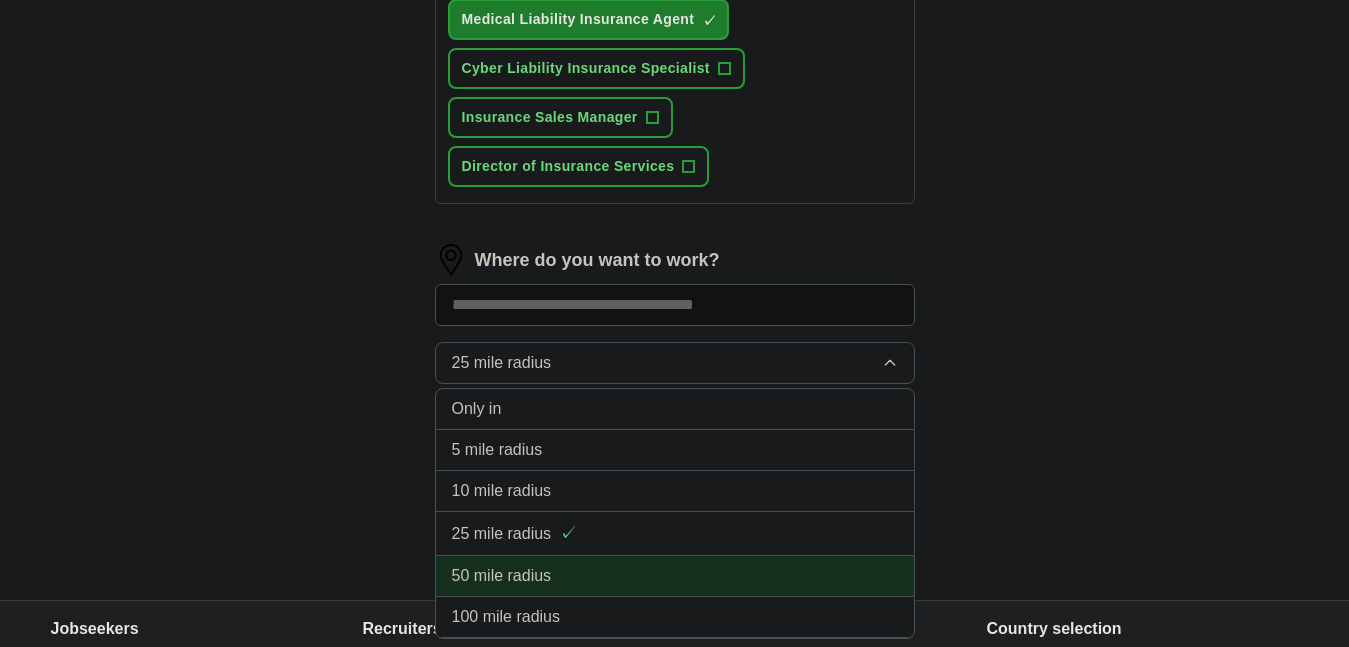 click on "50 mile radius" at bounding box center (502, 576) 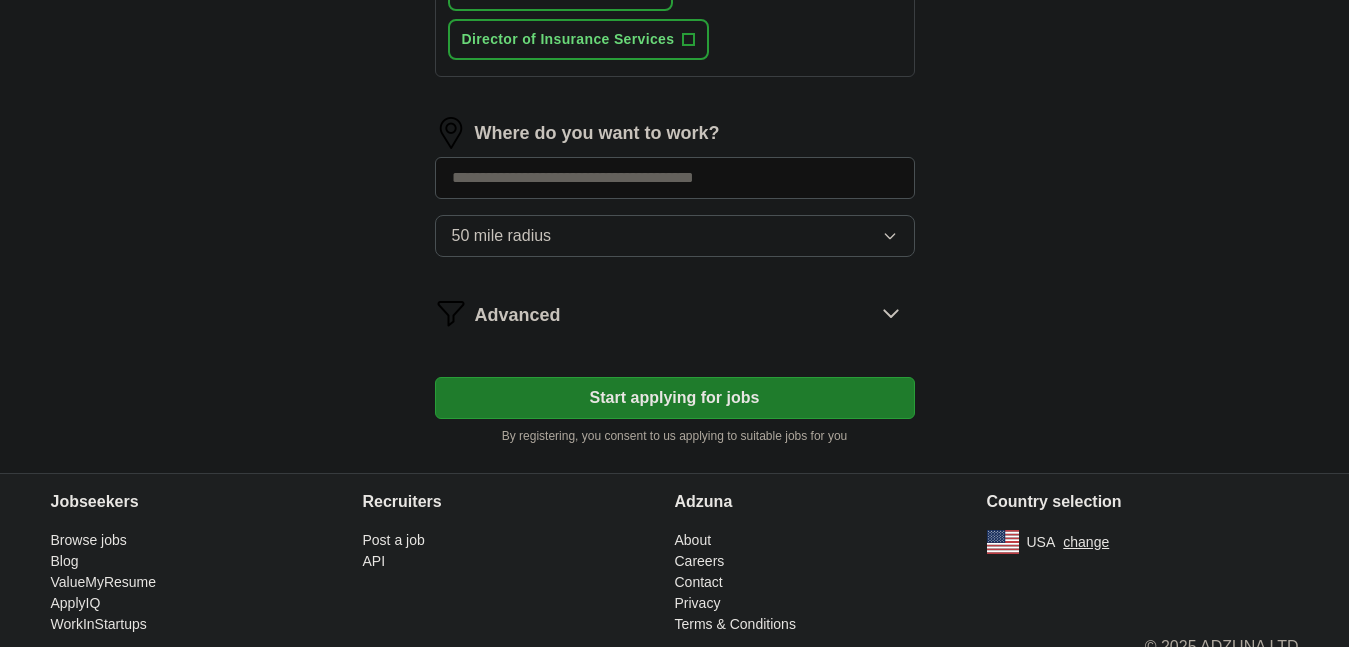 scroll, scrollTop: 1155, scrollLeft: 0, axis: vertical 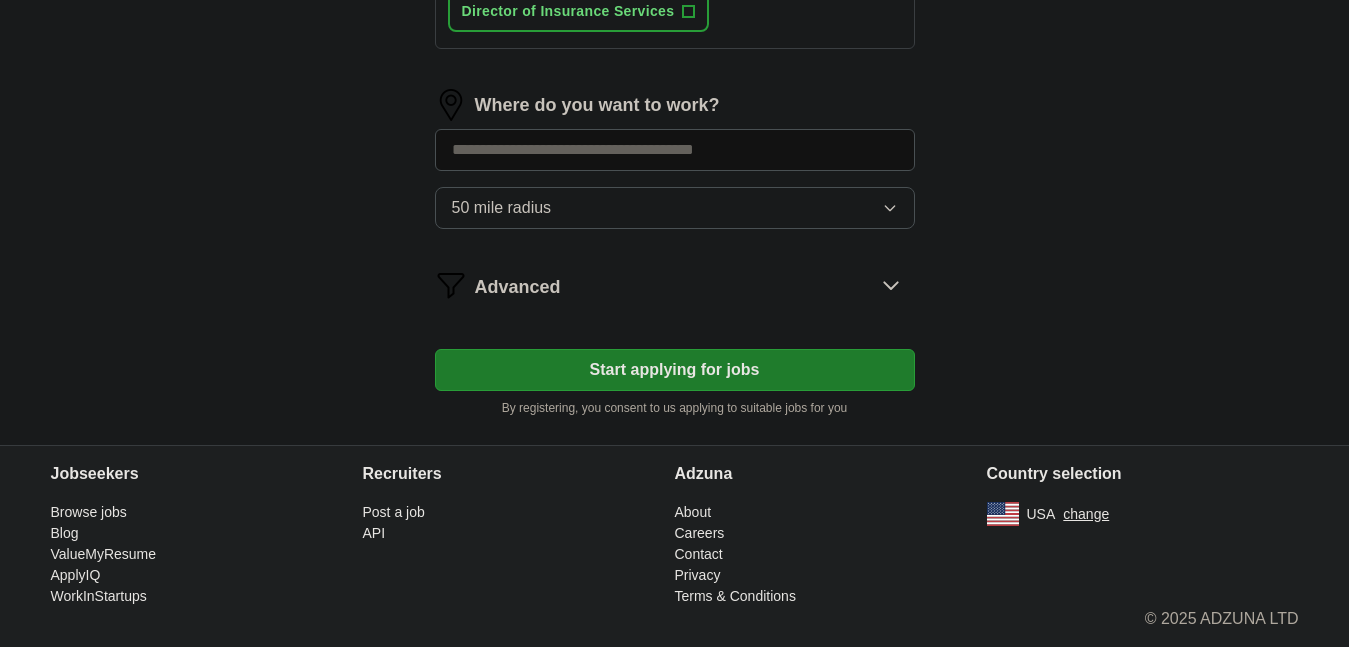 click 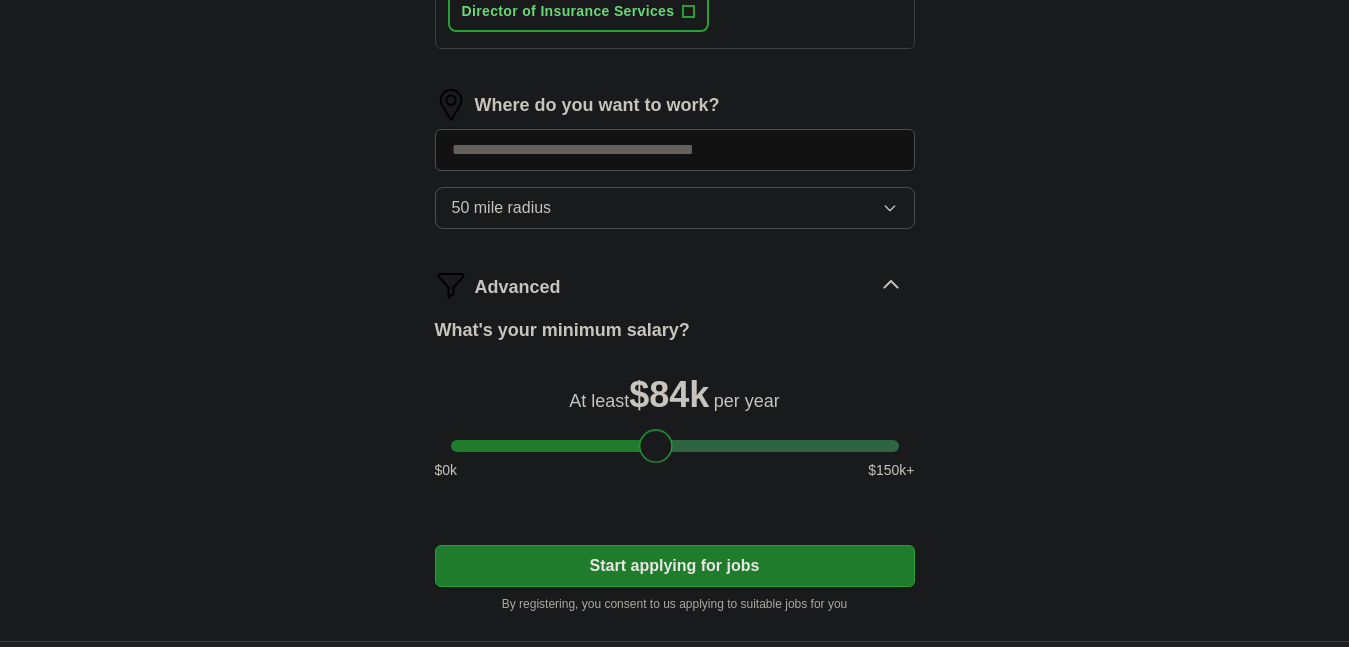 click at bounding box center [675, 446] 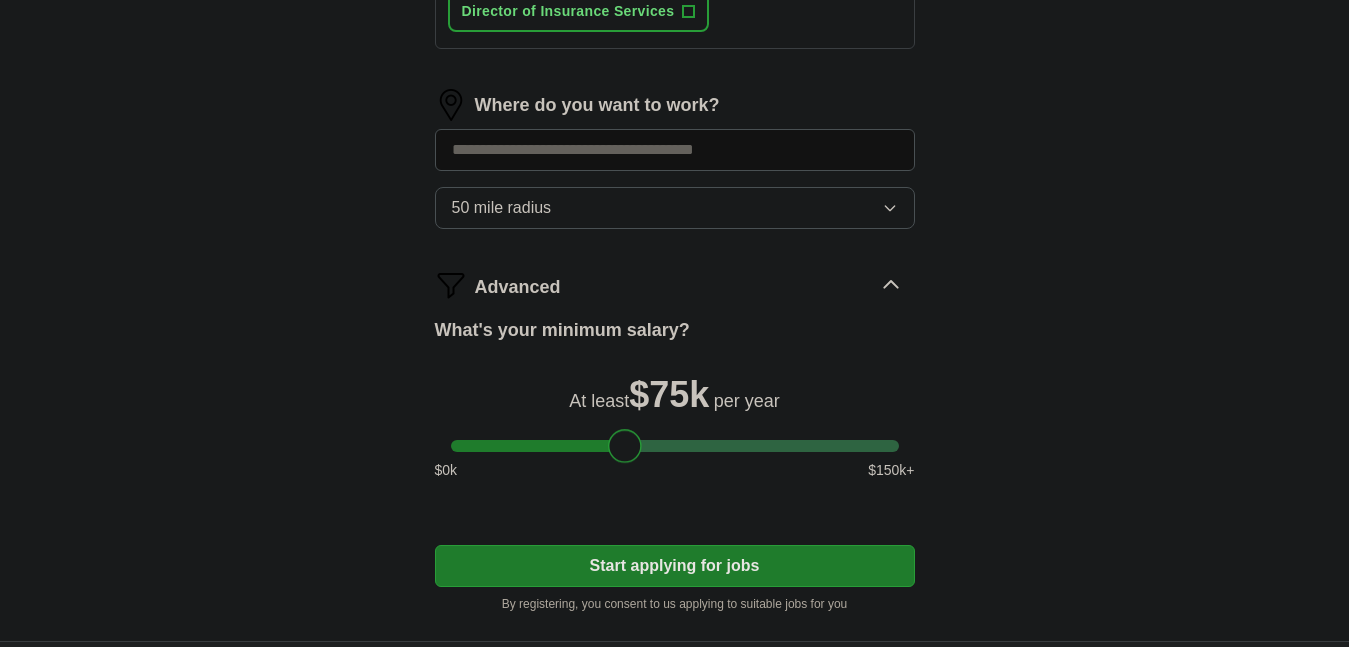 click at bounding box center [625, 446] 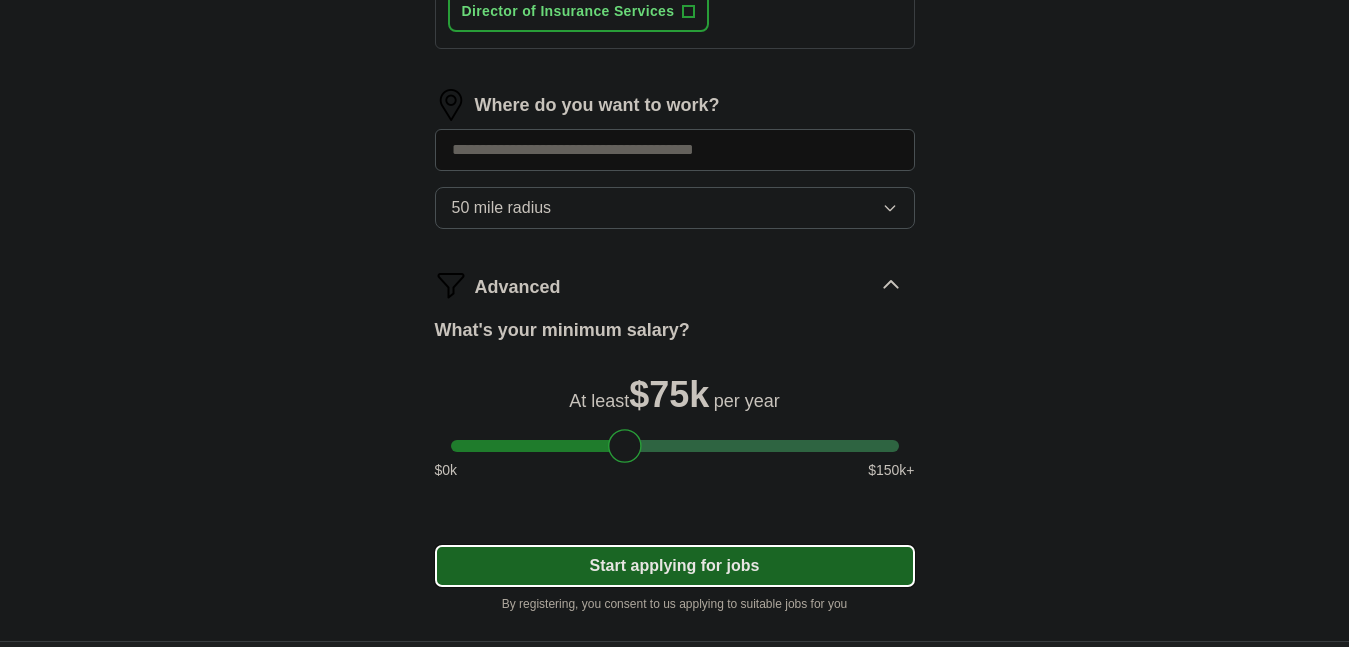 click on "Start applying for jobs" at bounding box center (675, 566) 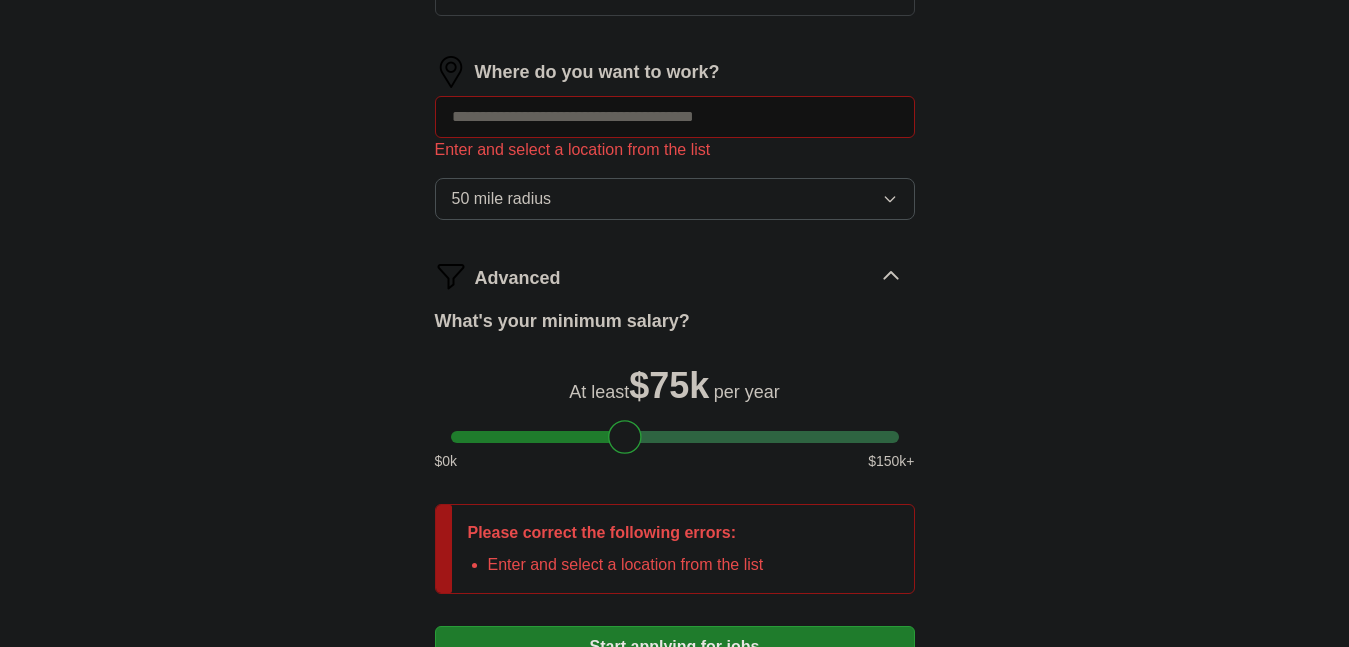 scroll, scrollTop: 1155, scrollLeft: 0, axis: vertical 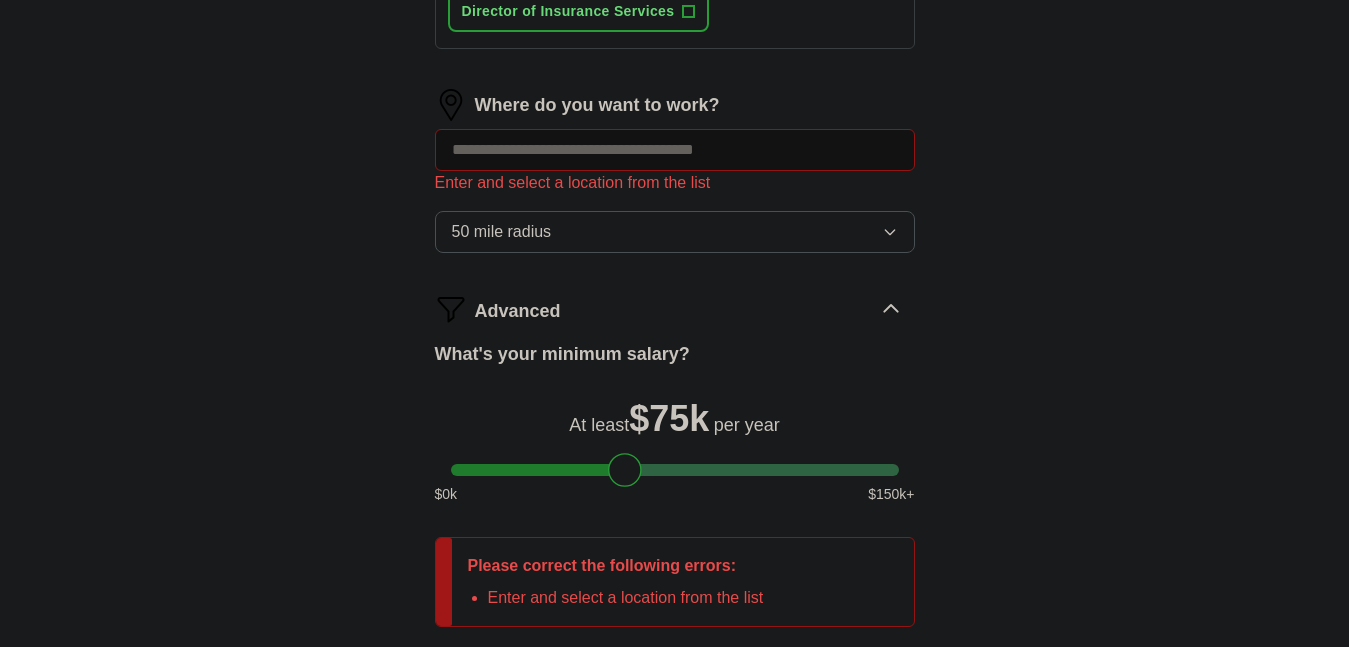 click at bounding box center [675, 150] 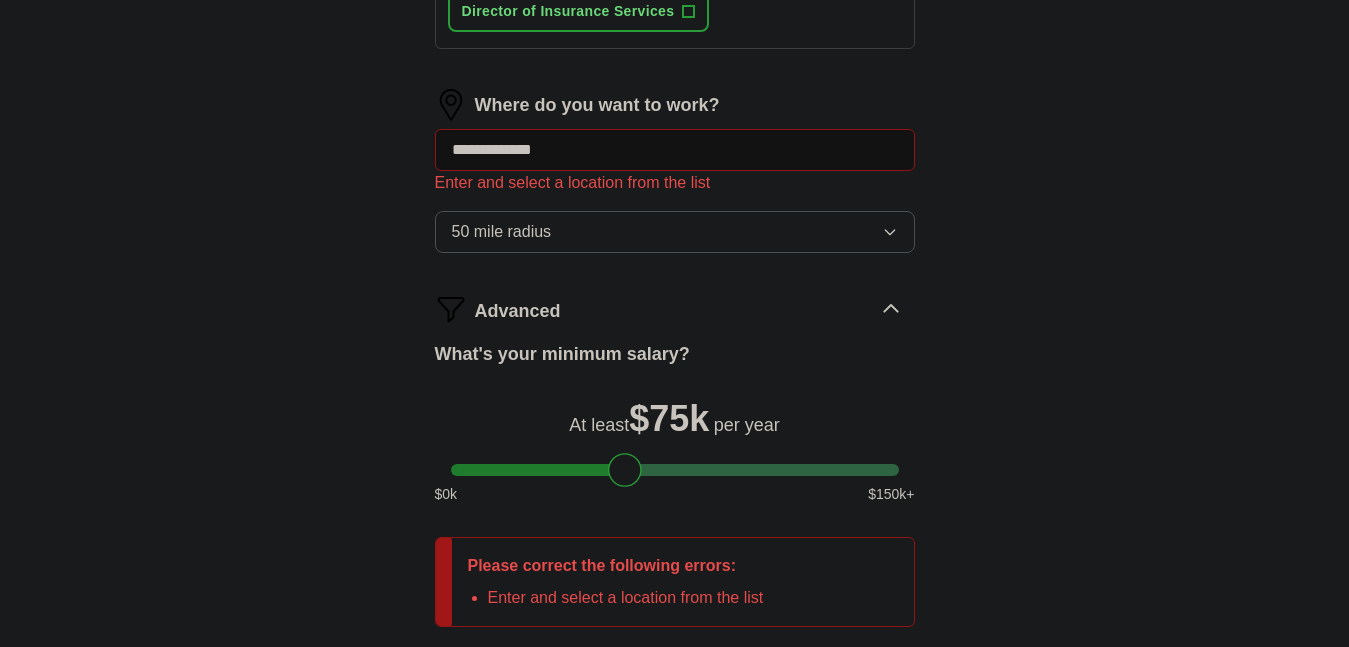 type on "**********" 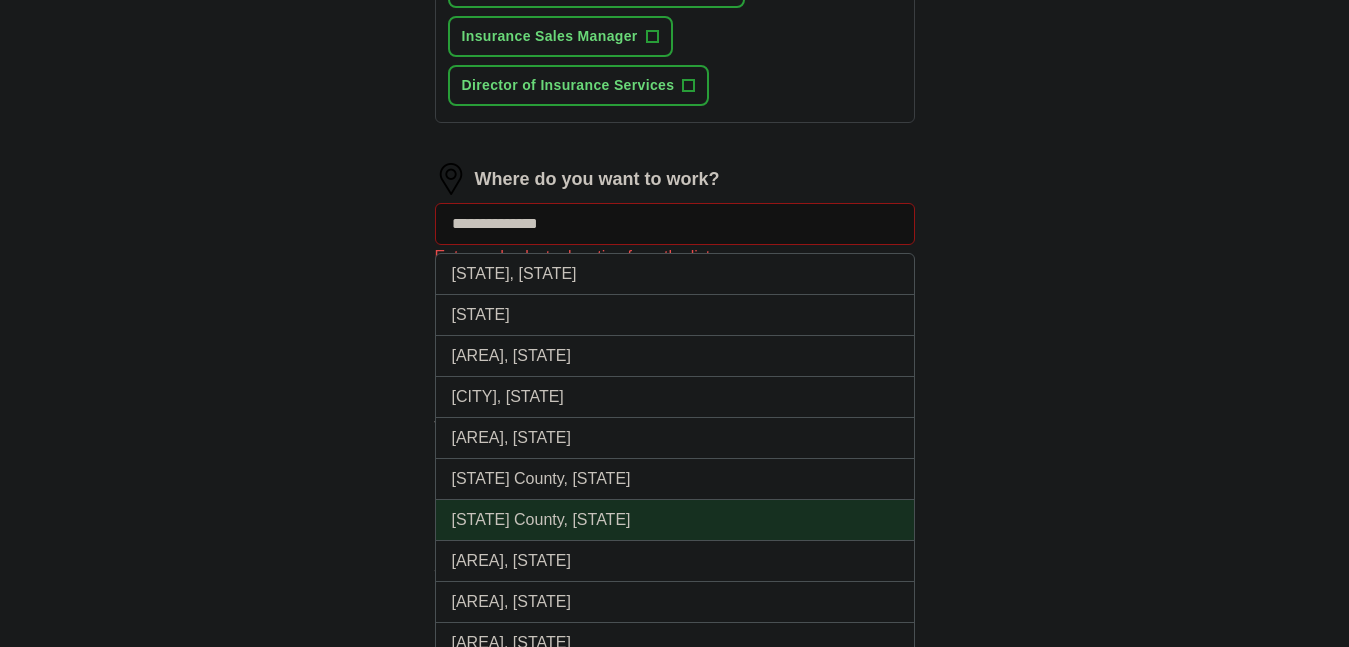 scroll, scrollTop: 1055, scrollLeft: 0, axis: vertical 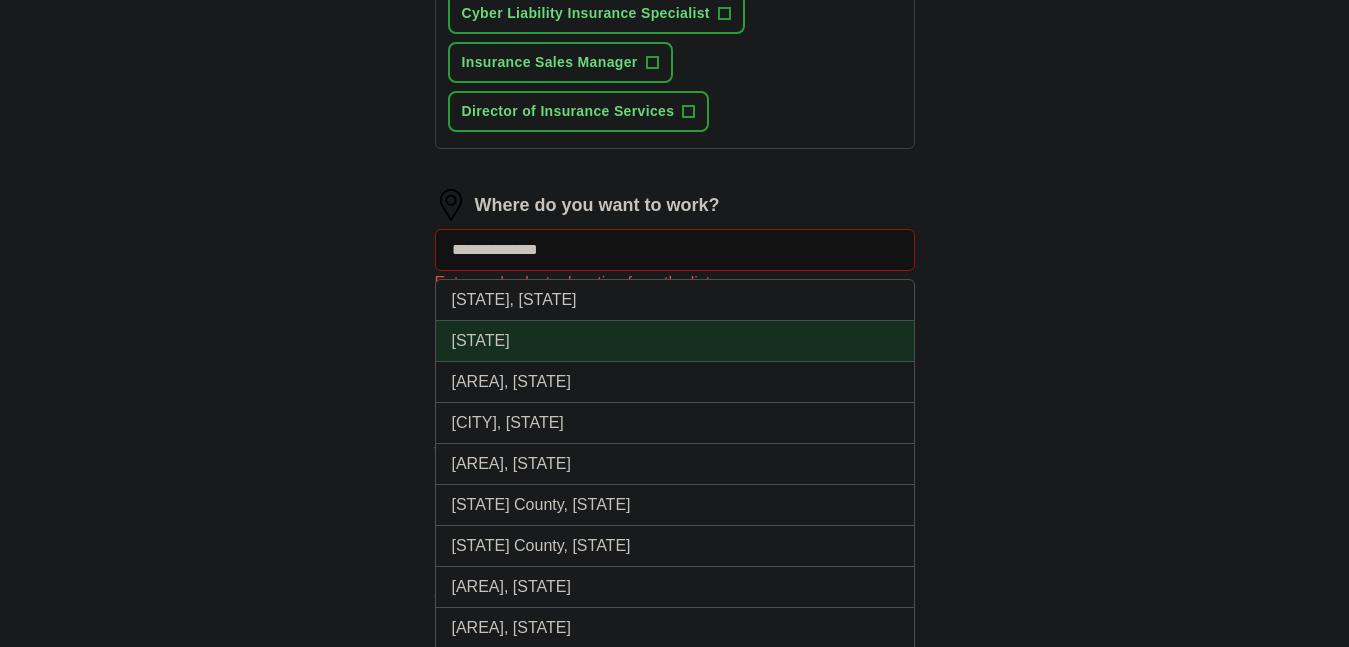 click on "[STATE]" at bounding box center (675, 341) 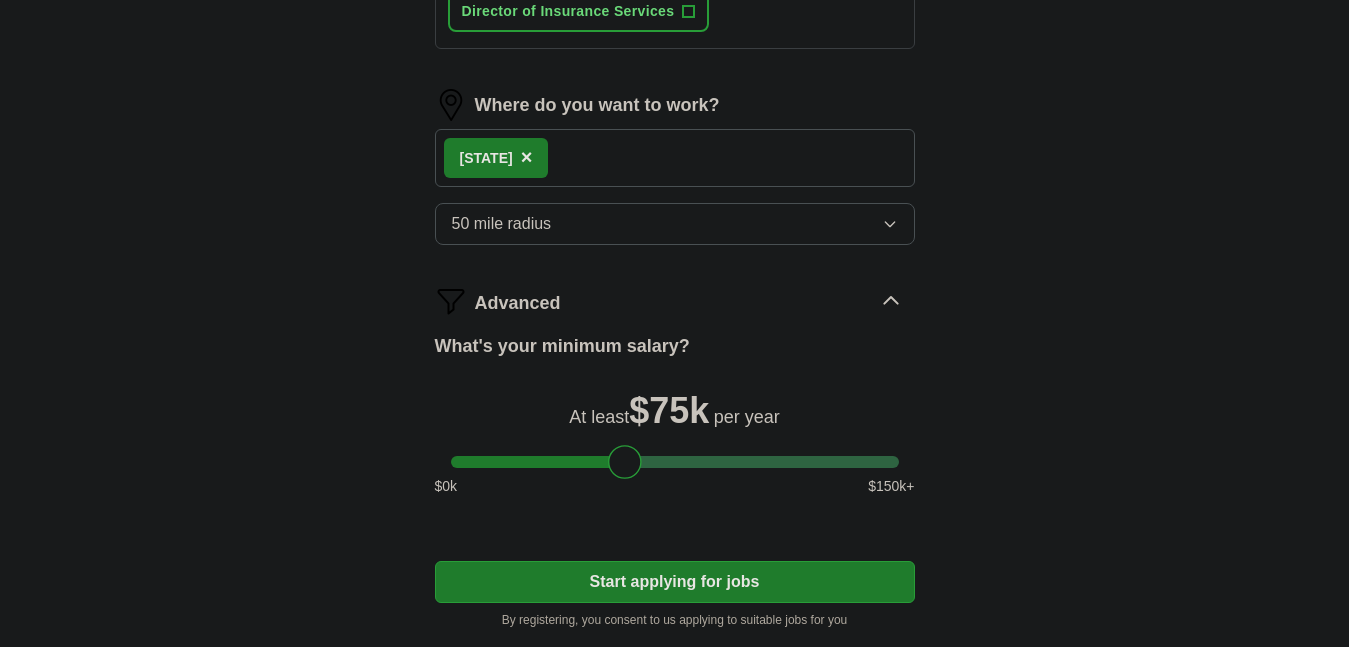 scroll, scrollTop: 1255, scrollLeft: 0, axis: vertical 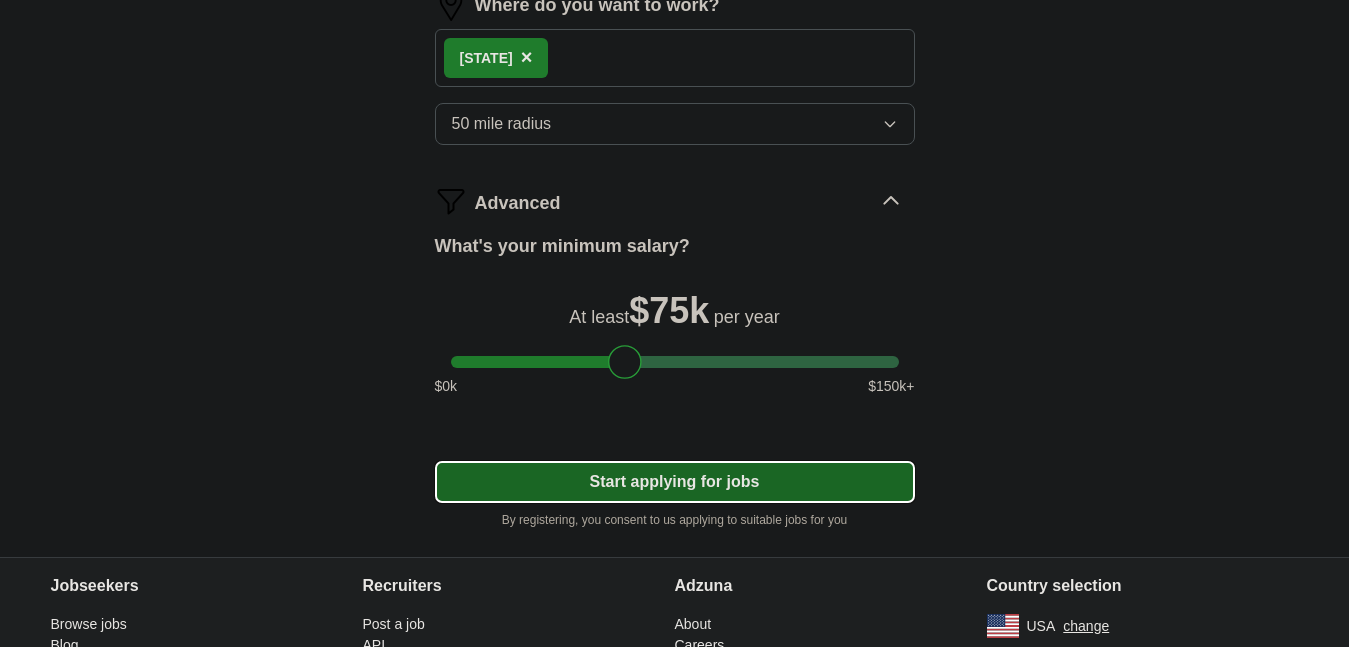 click on "Start applying for jobs" at bounding box center [675, 482] 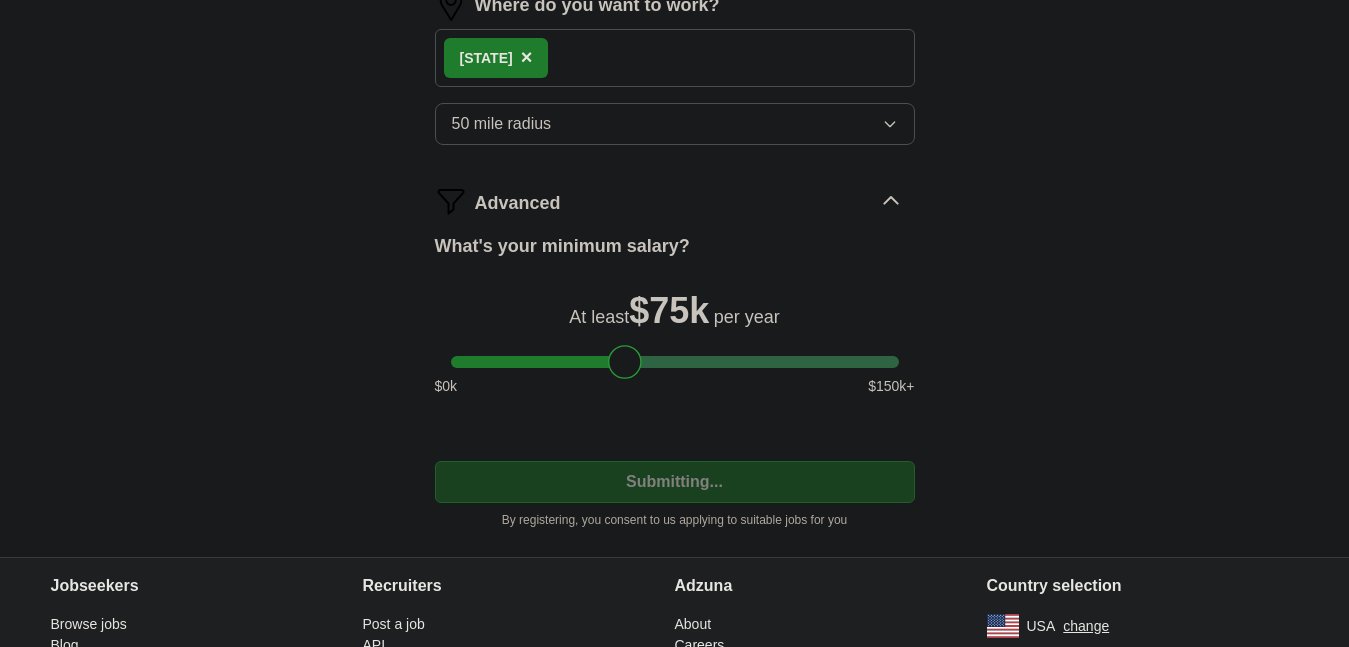 select on "**" 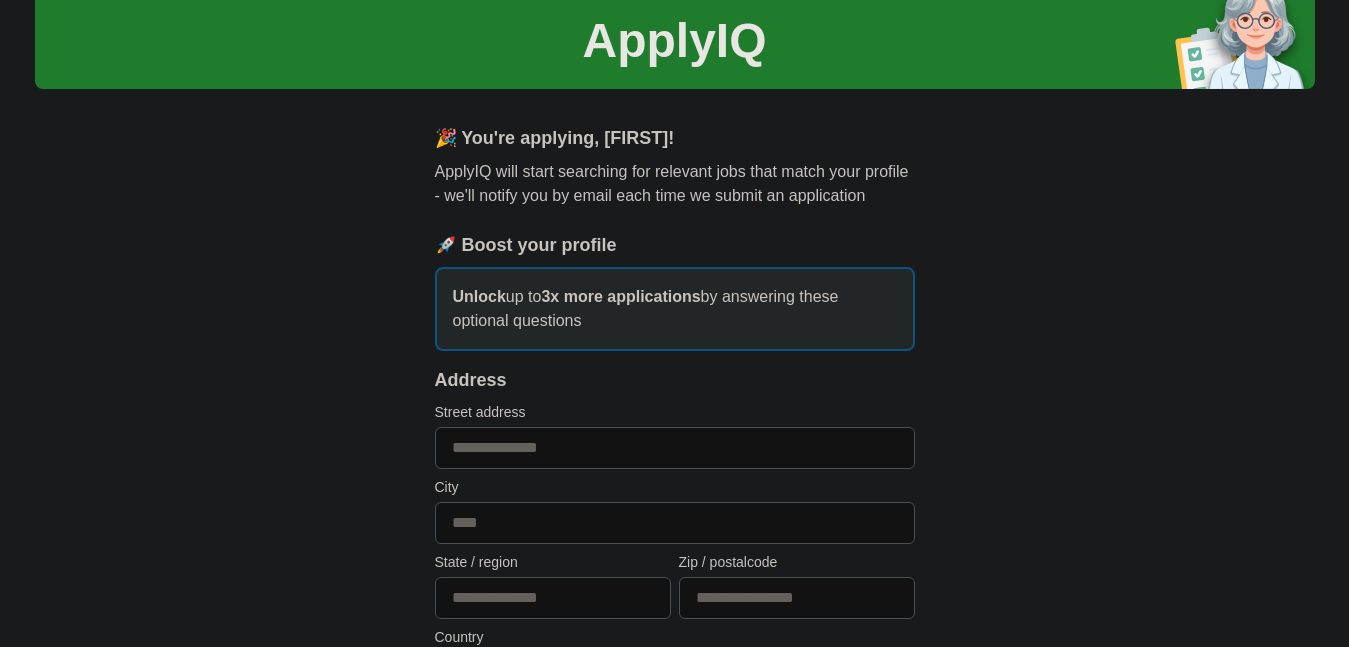 scroll, scrollTop: 100, scrollLeft: 0, axis: vertical 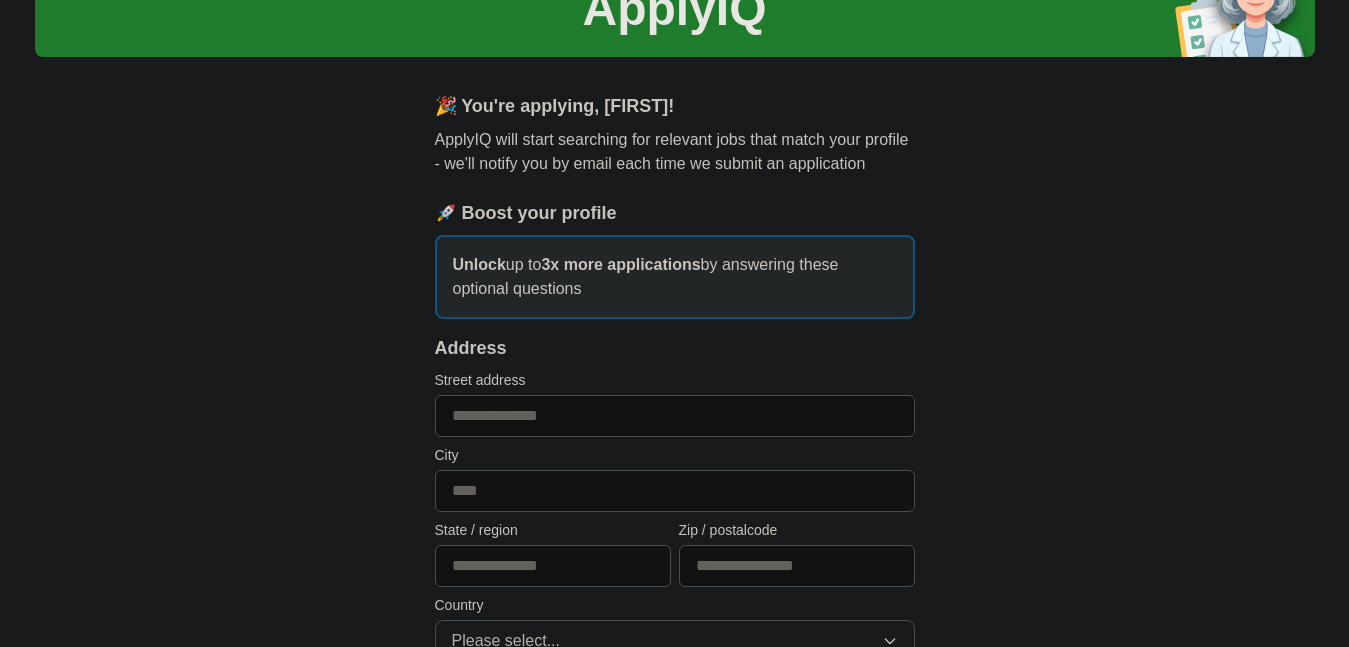 click at bounding box center [675, 416] 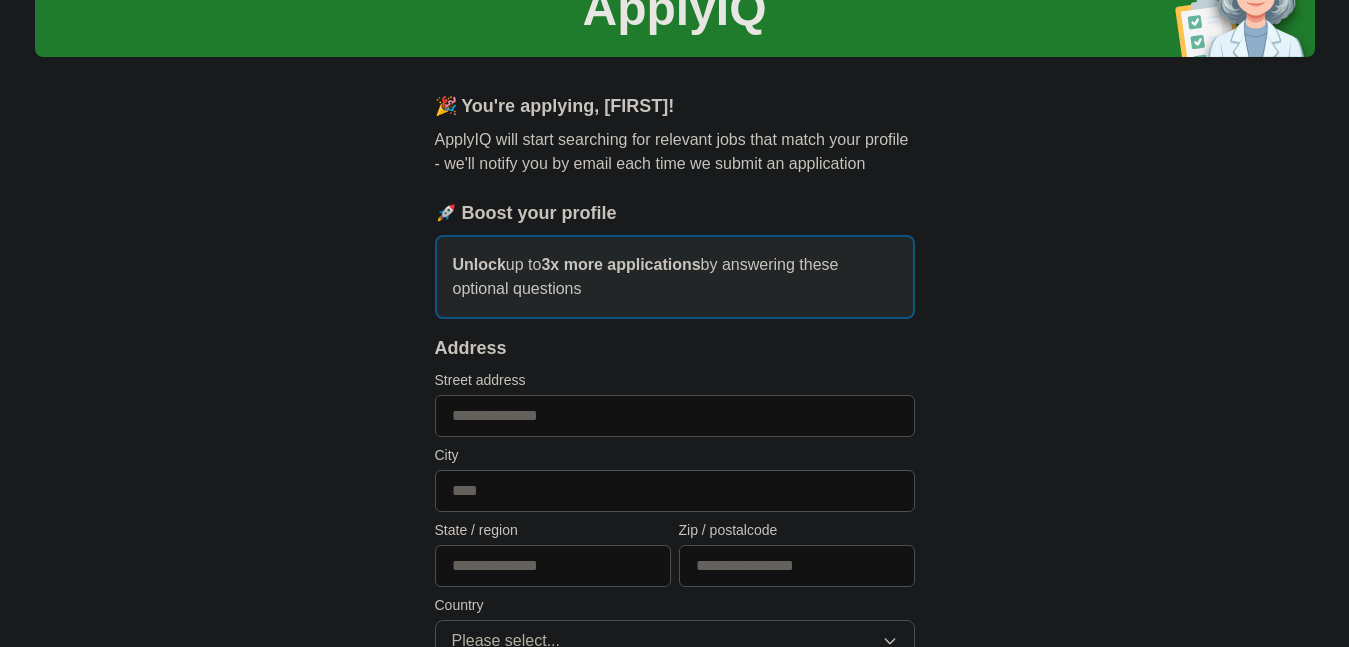 type on "**********" 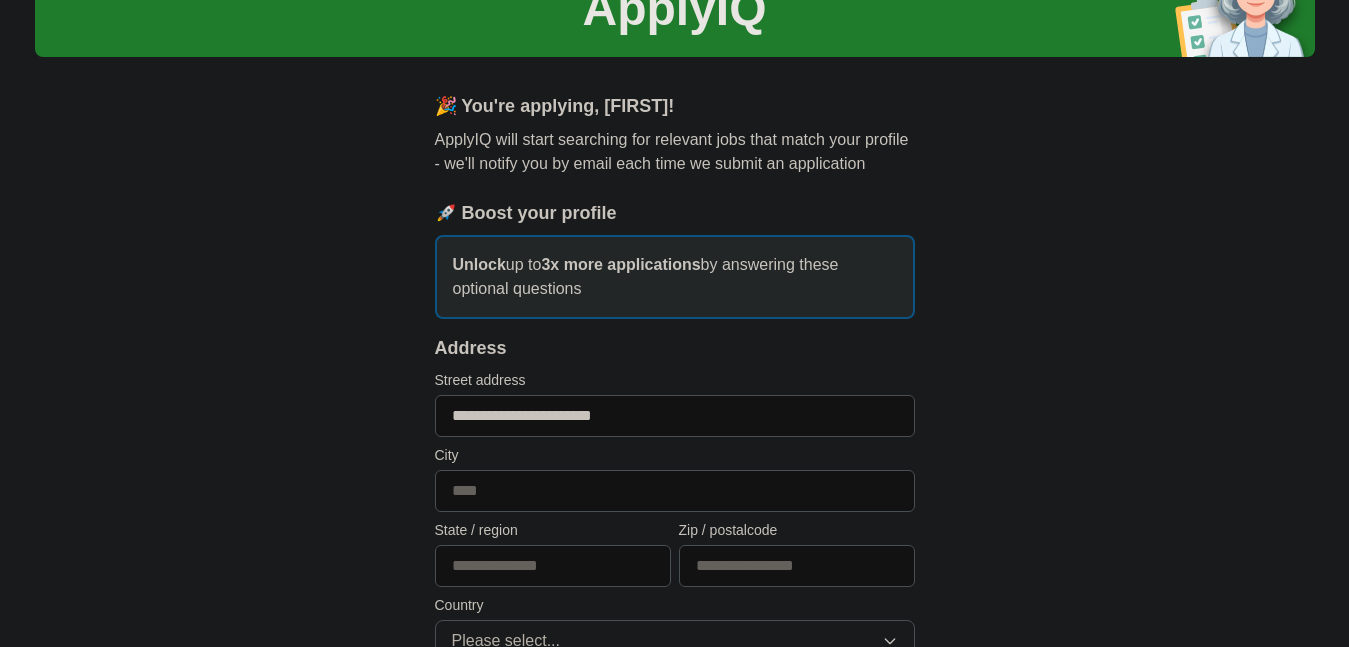 type on "**********" 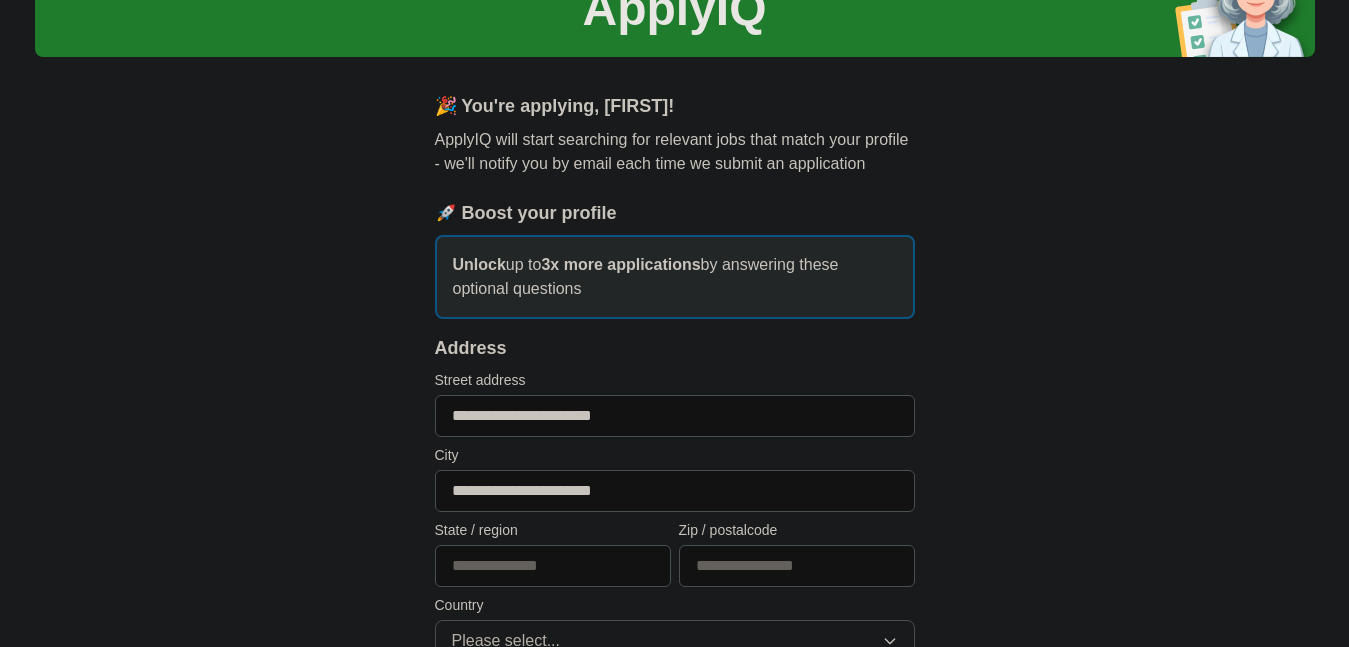 type on "**" 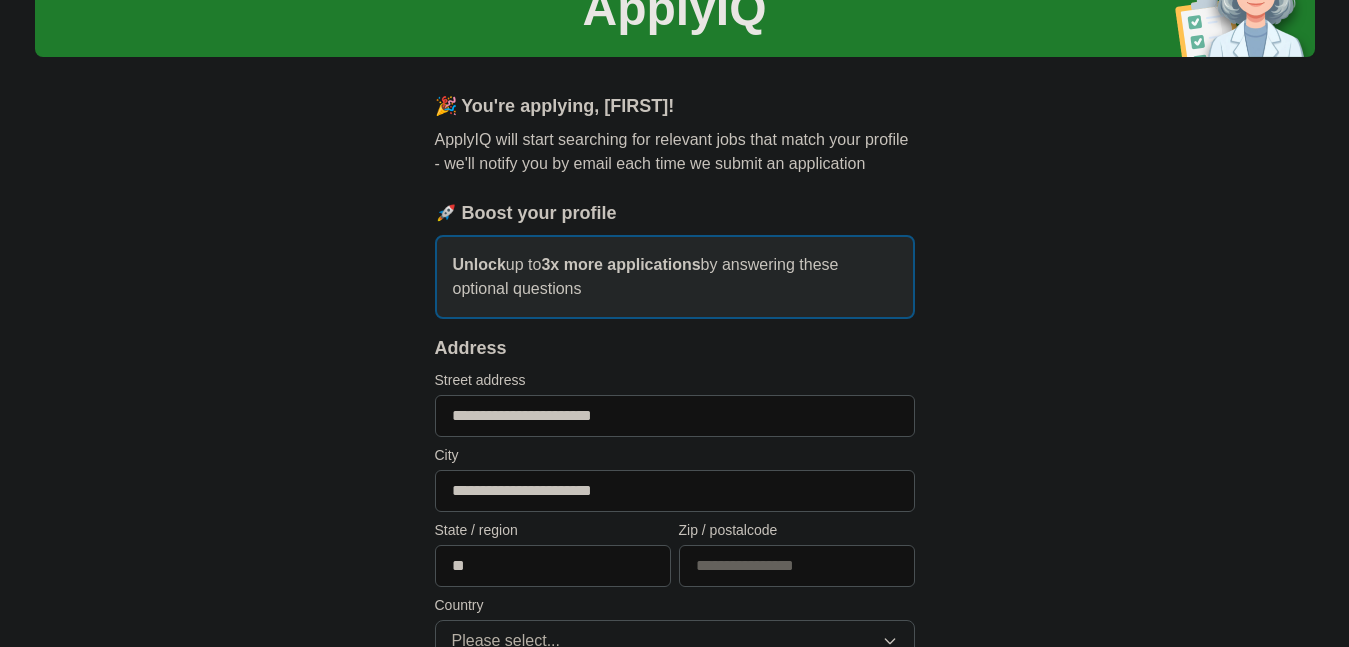 type on "*****" 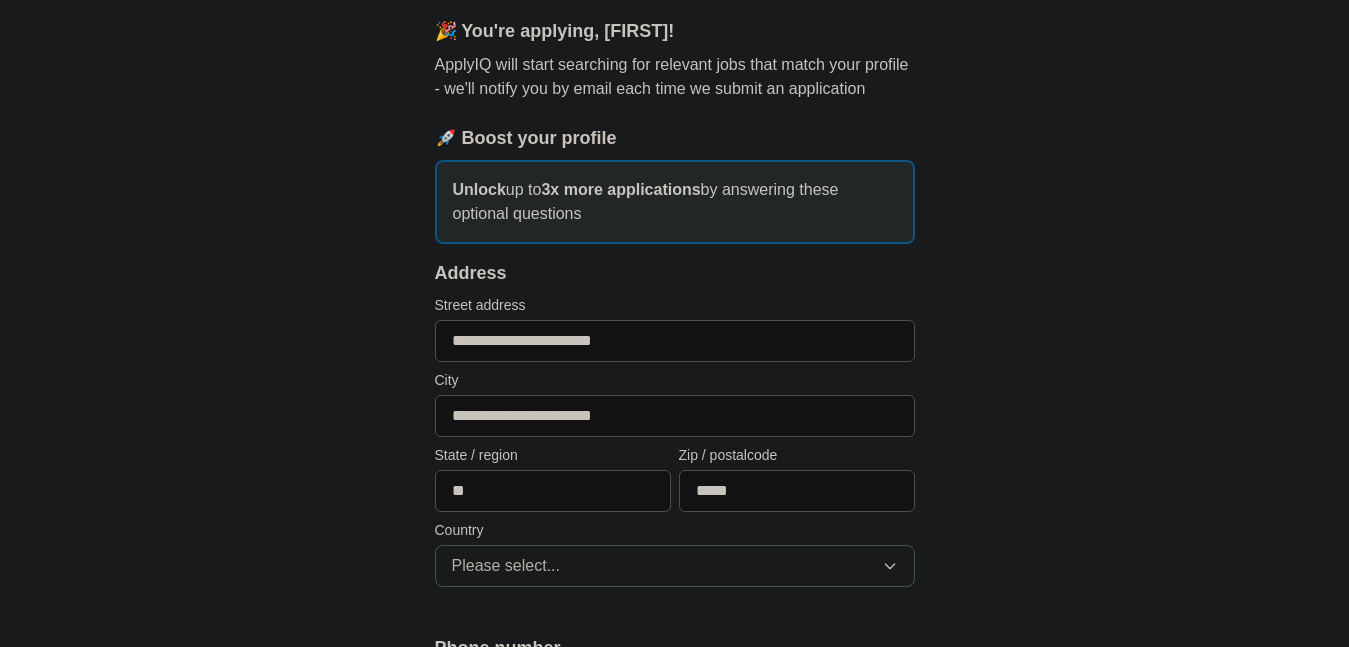 scroll, scrollTop: 300, scrollLeft: 0, axis: vertical 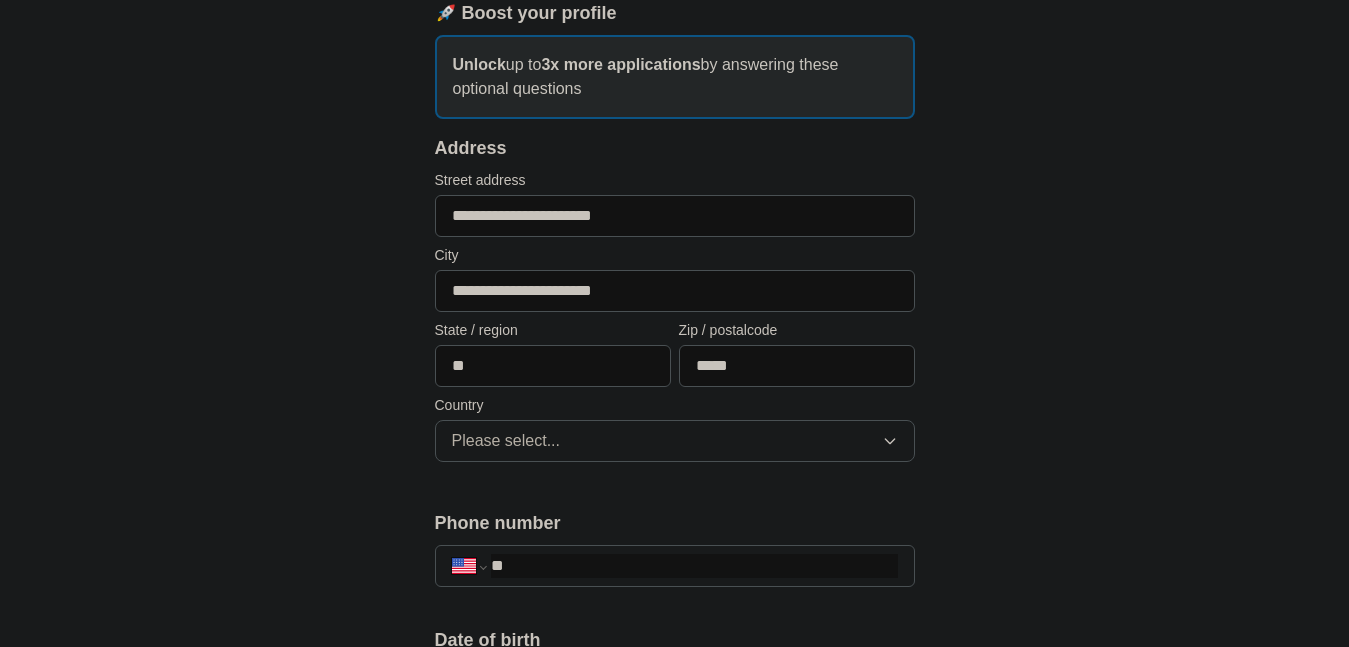 drag, startPoint x: 698, startPoint y: 298, endPoint x: 434, endPoint y: 325, distance: 265.37708 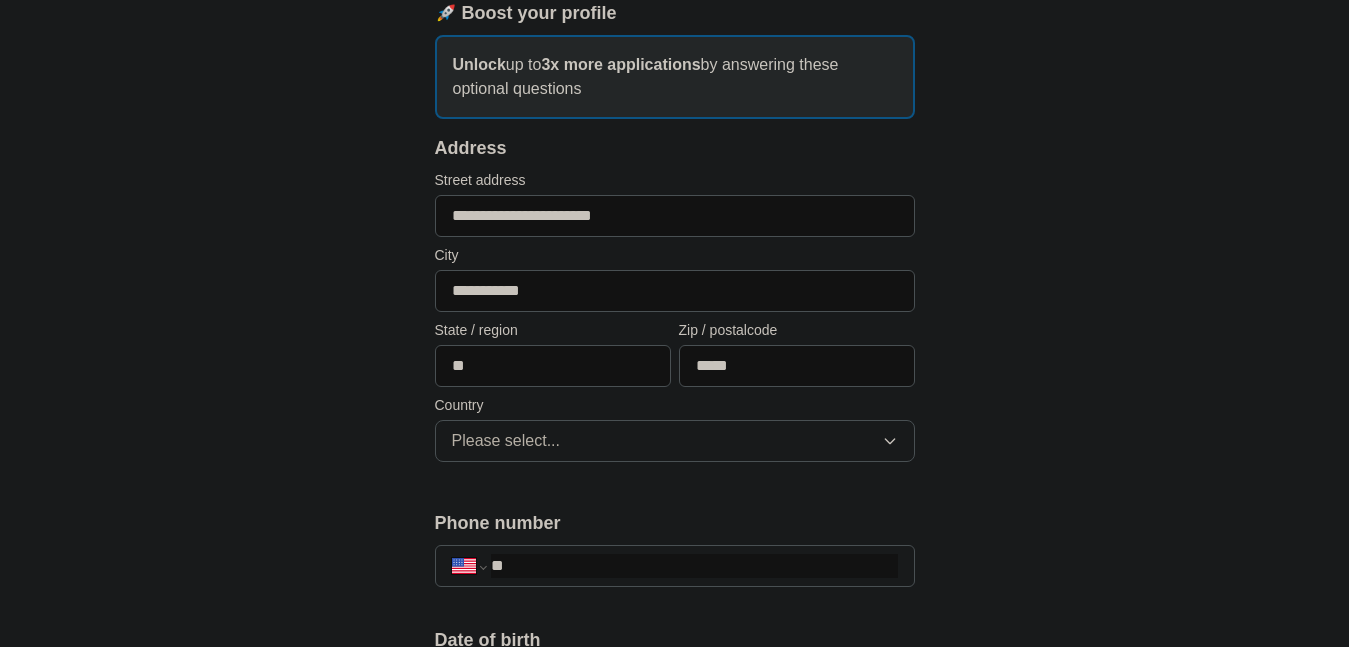 type on "**********" 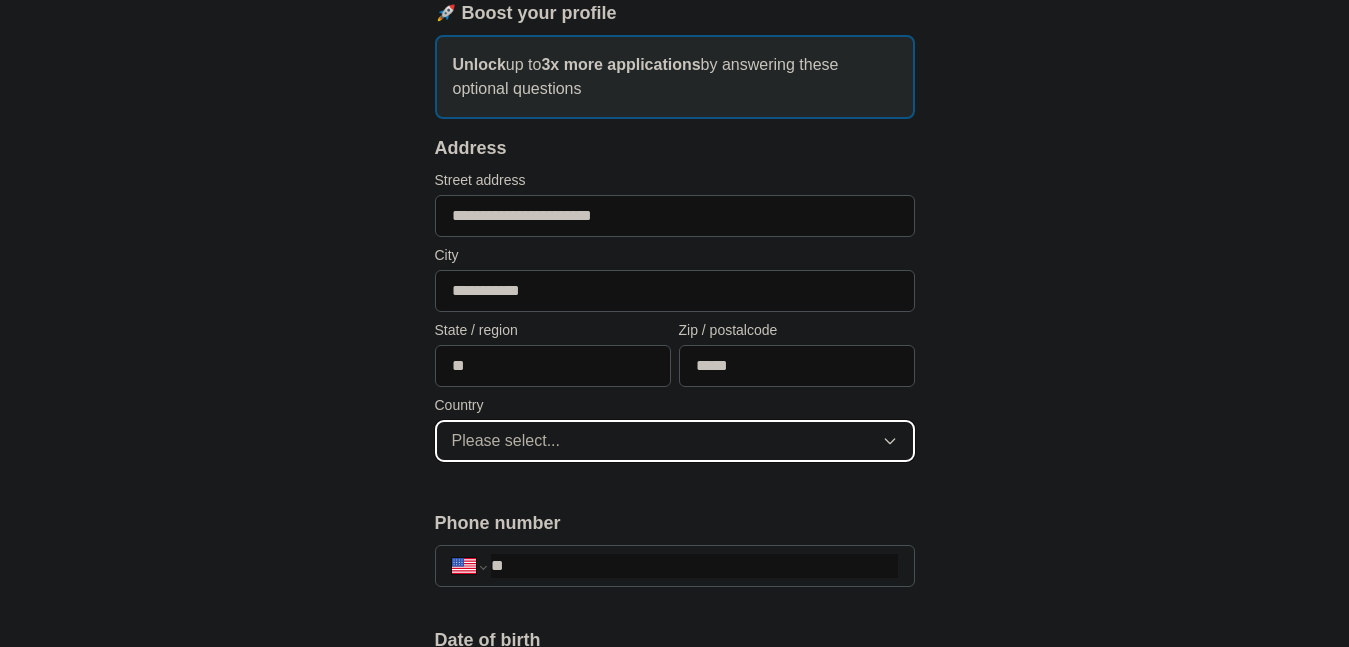 click on "Please select..." at bounding box center (675, 441) 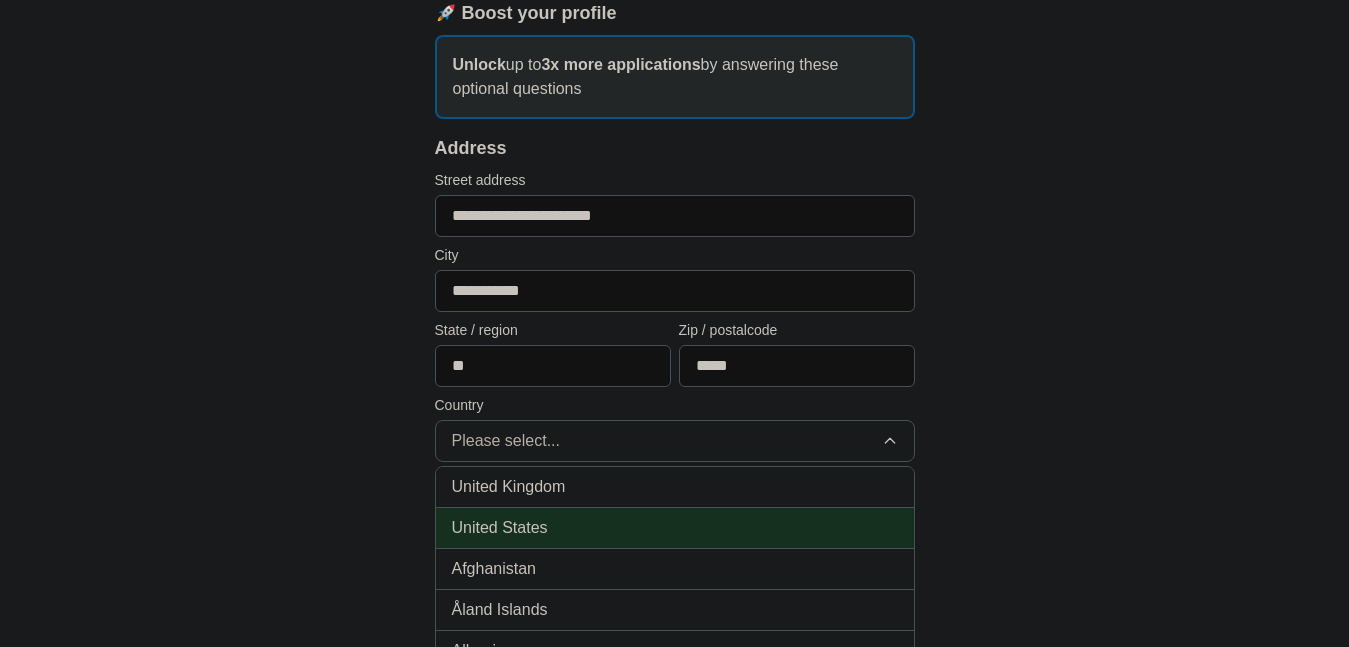 click on "United States" at bounding box center (500, 528) 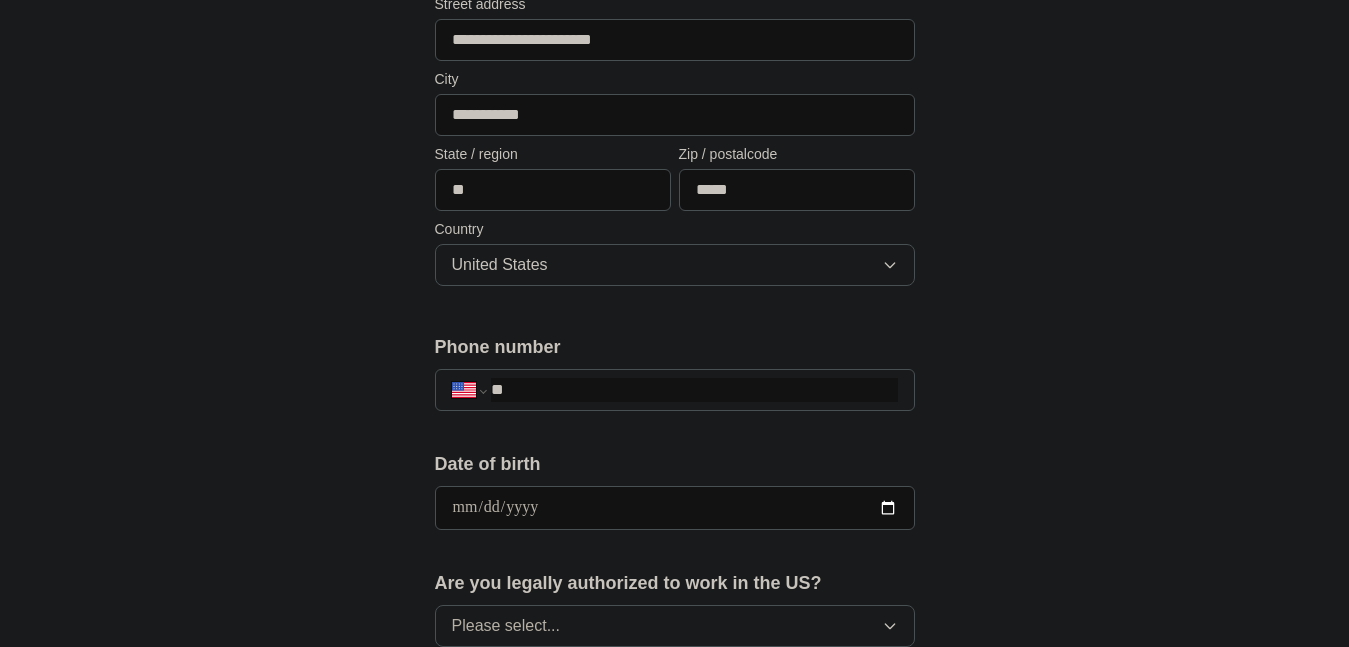 scroll, scrollTop: 500, scrollLeft: 0, axis: vertical 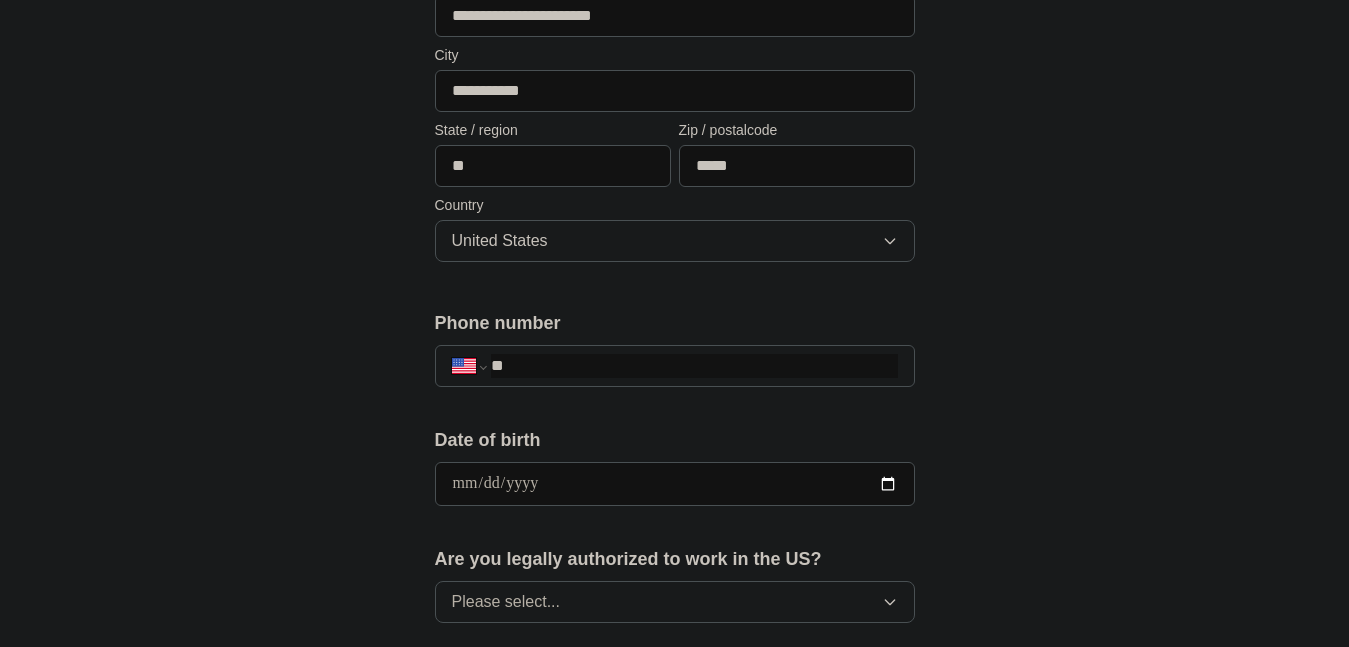 click on "**" at bounding box center (694, 366) 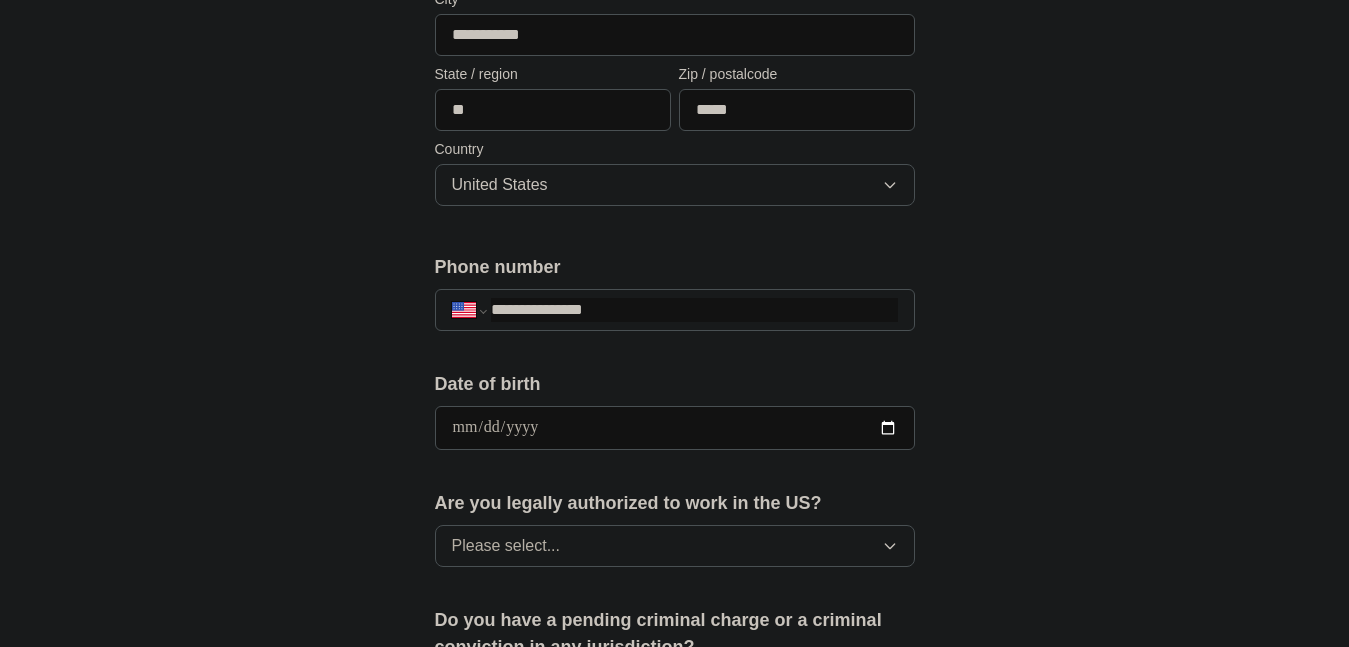 scroll, scrollTop: 600, scrollLeft: 0, axis: vertical 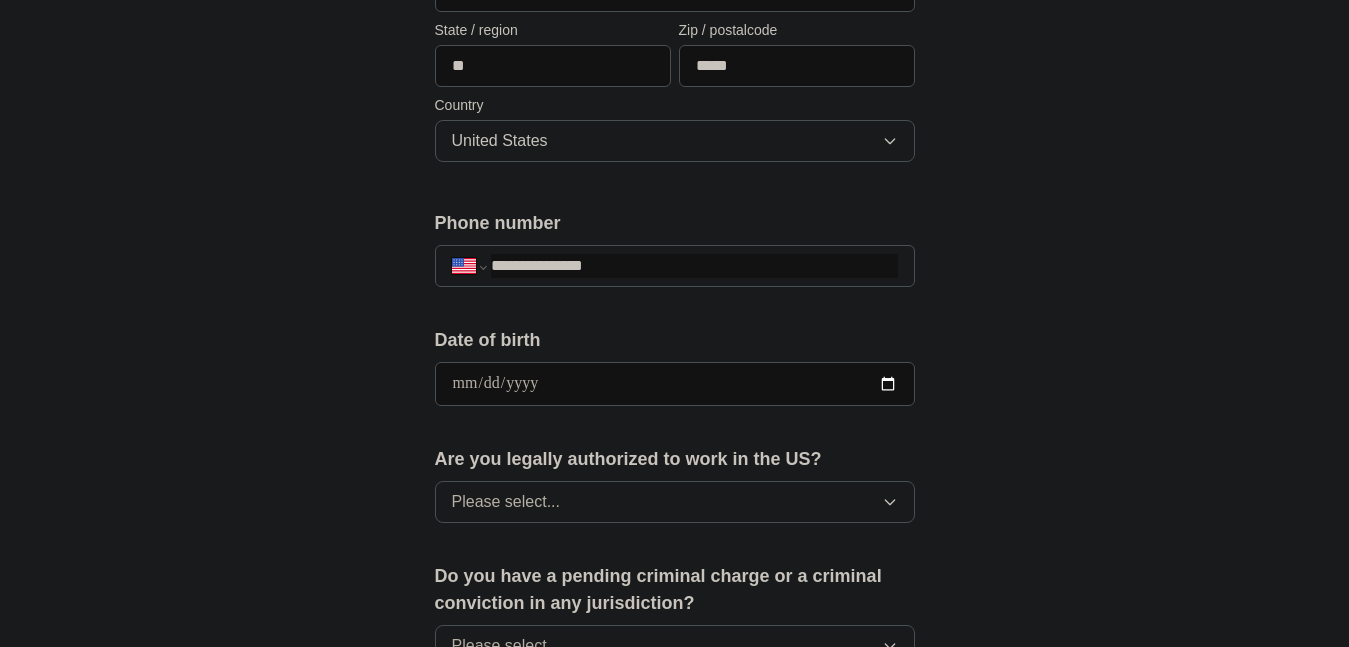 type on "**********" 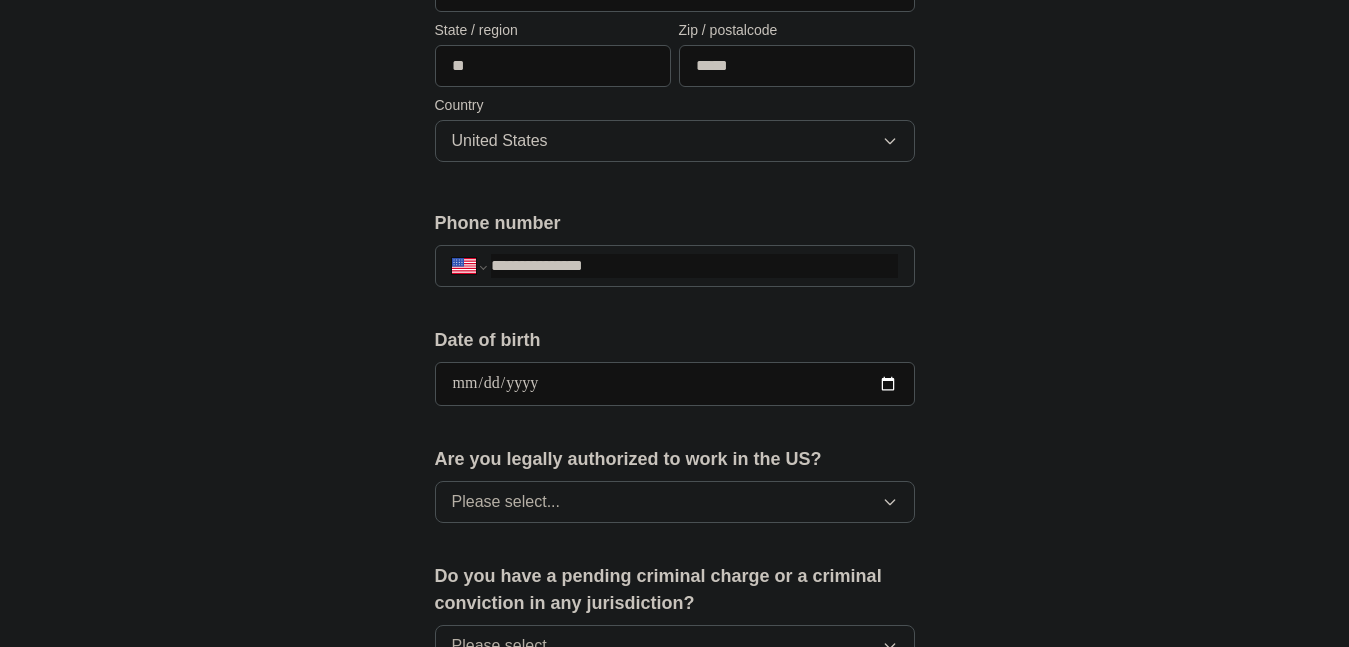 type on "**********" 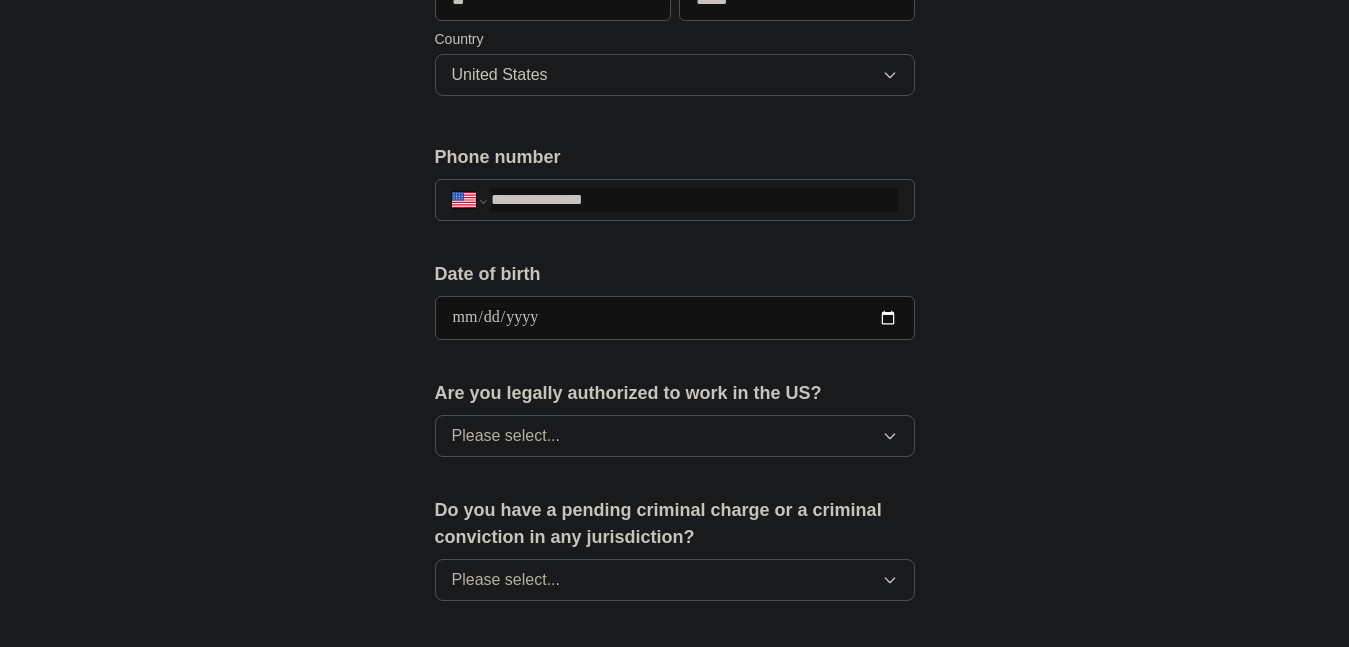 scroll, scrollTop: 700, scrollLeft: 0, axis: vertical 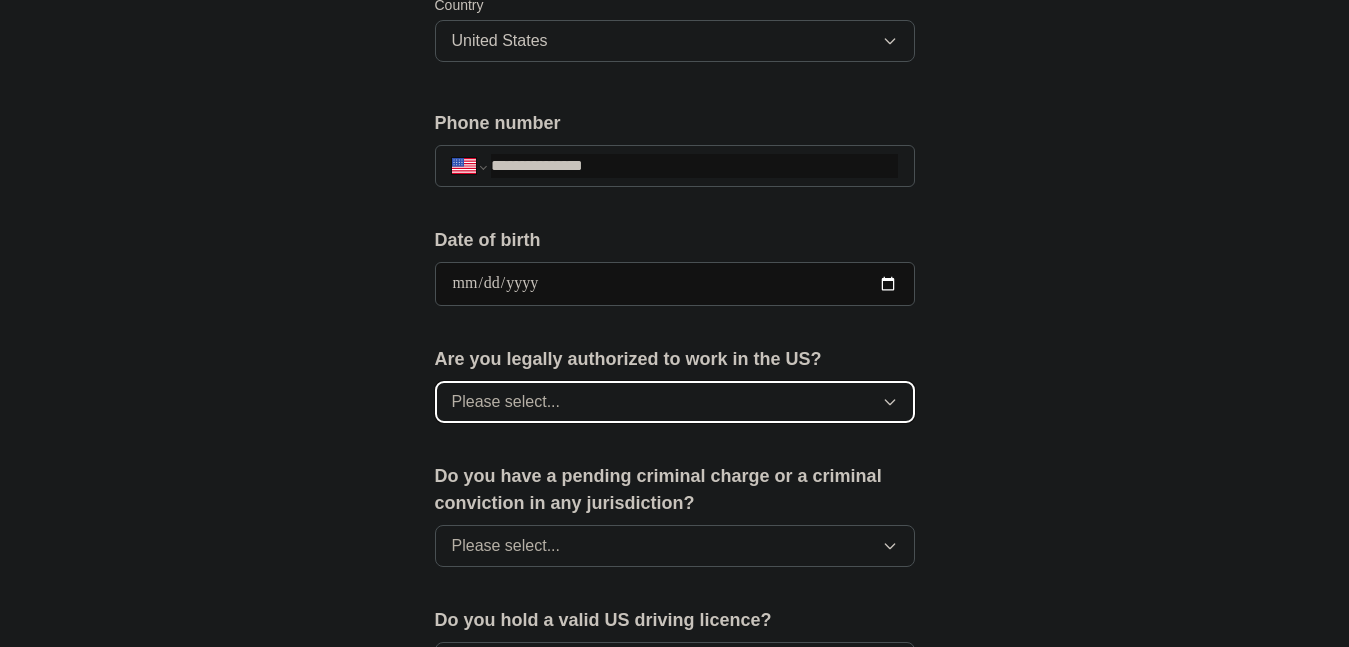click on "Please select..." at bounding box center [675, 402] 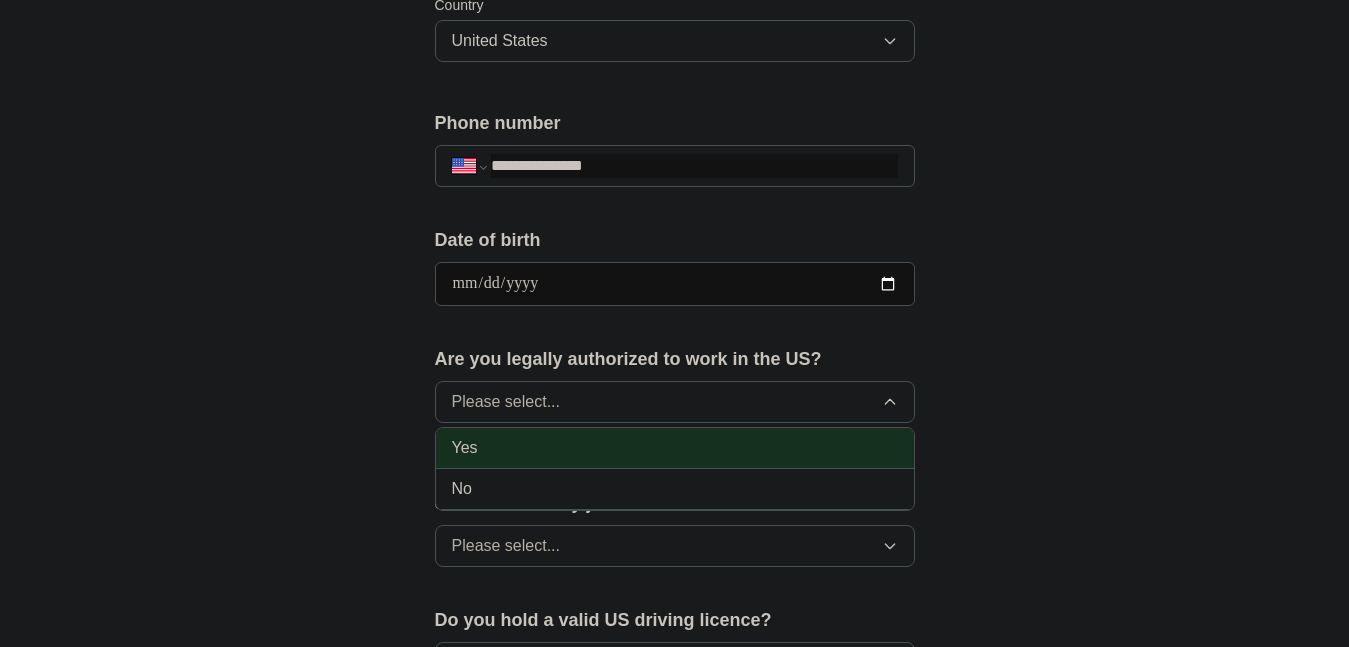 click on "Yes" at bounding box center [675, 448] 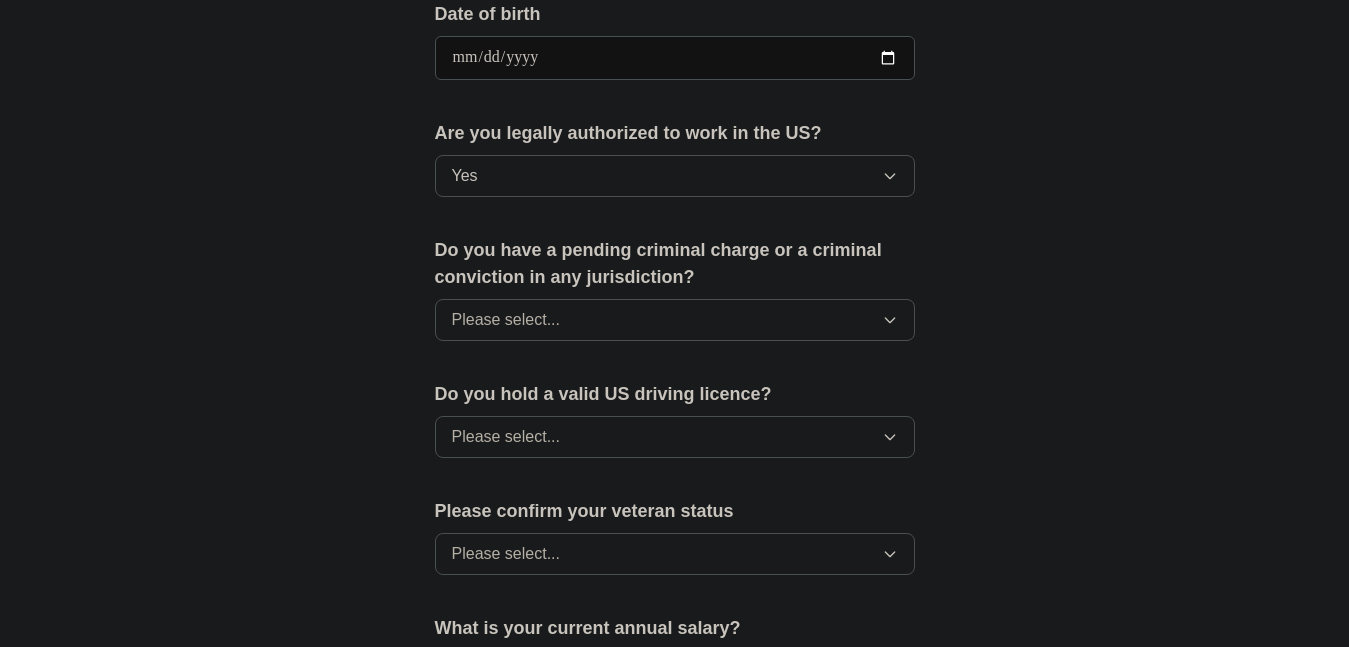 scroll, scrollTop: 1000, scrollLeft: 0, axis: vertical 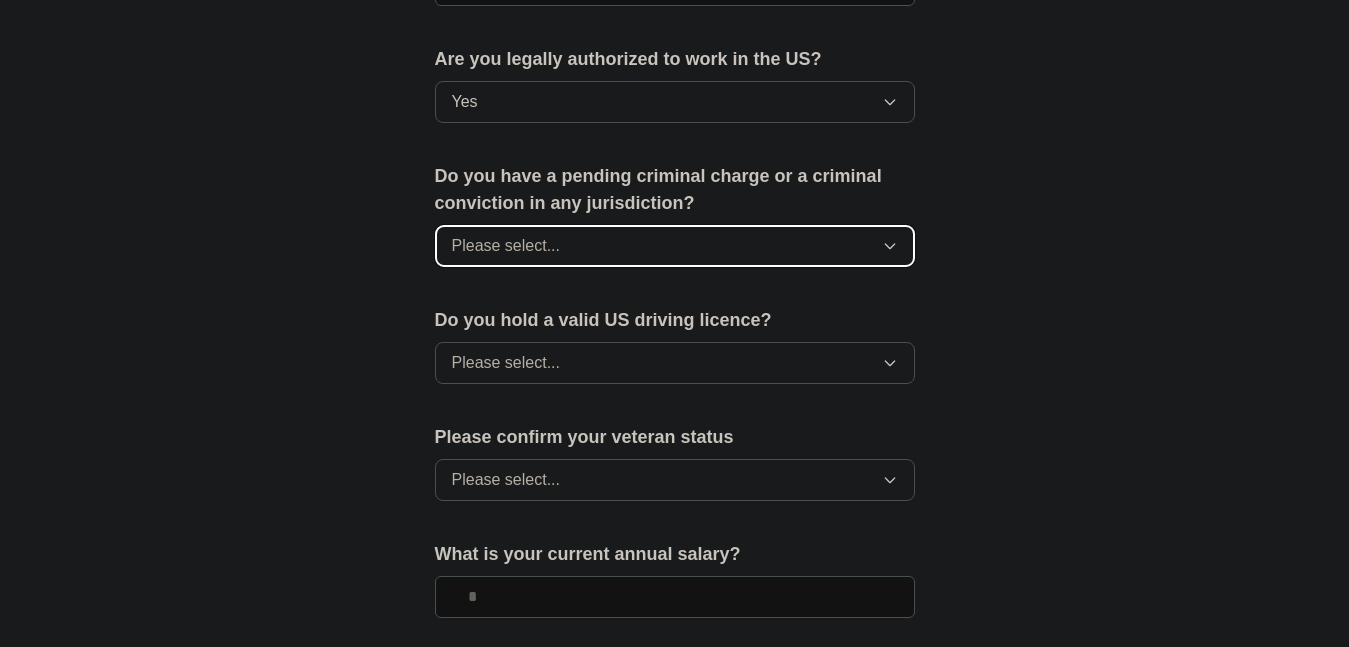 click on "Please select..." at bounding box center [675, 246] 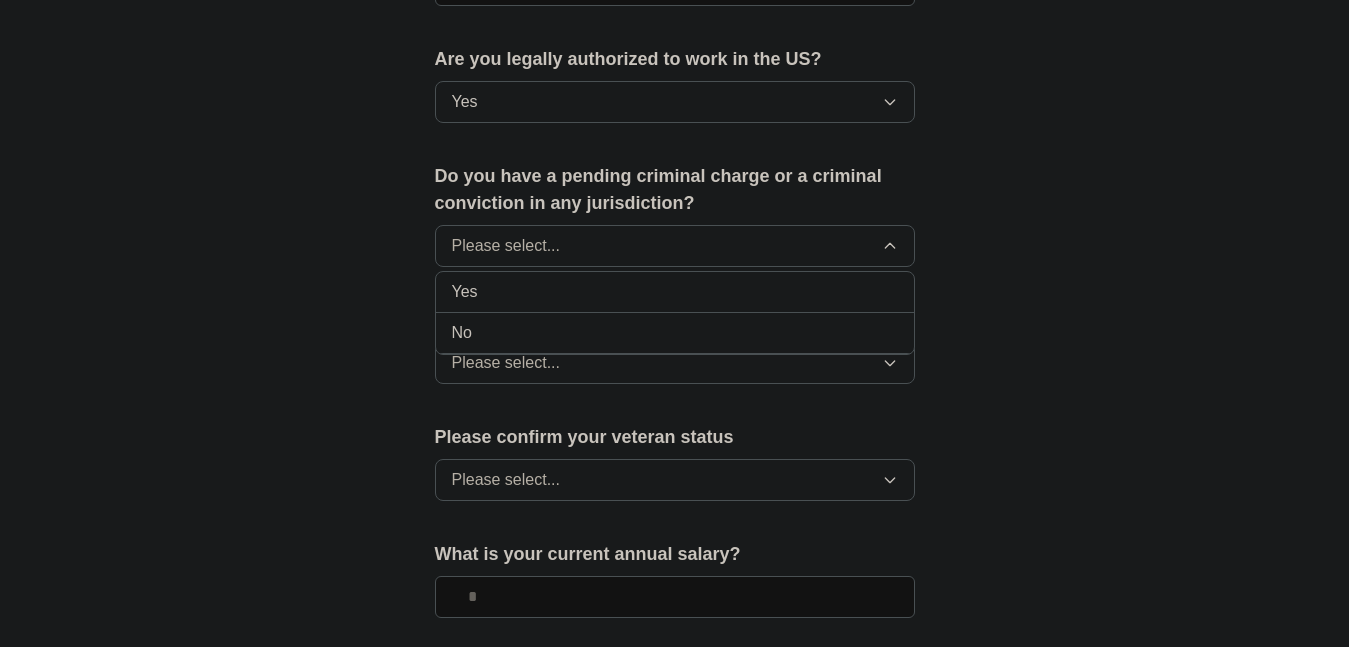 click on "No" at bounding box center [675, 333] 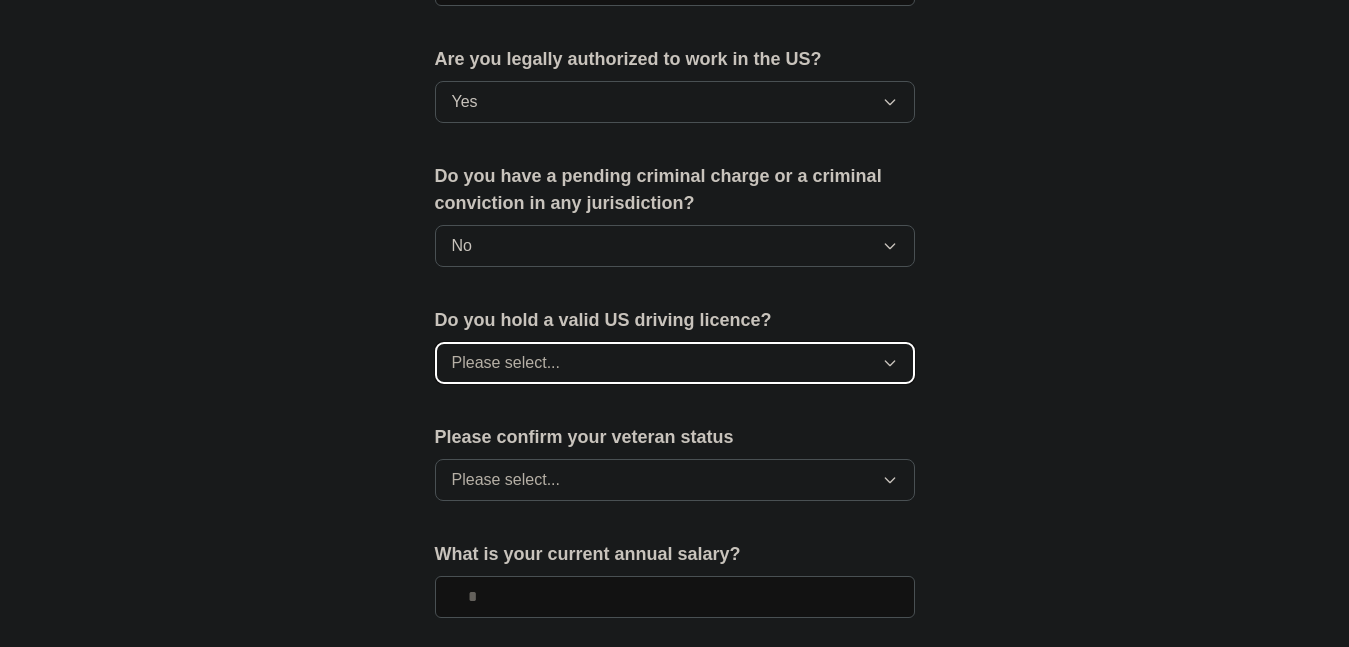 click on "Please select..." at bounding box center (675, 363) 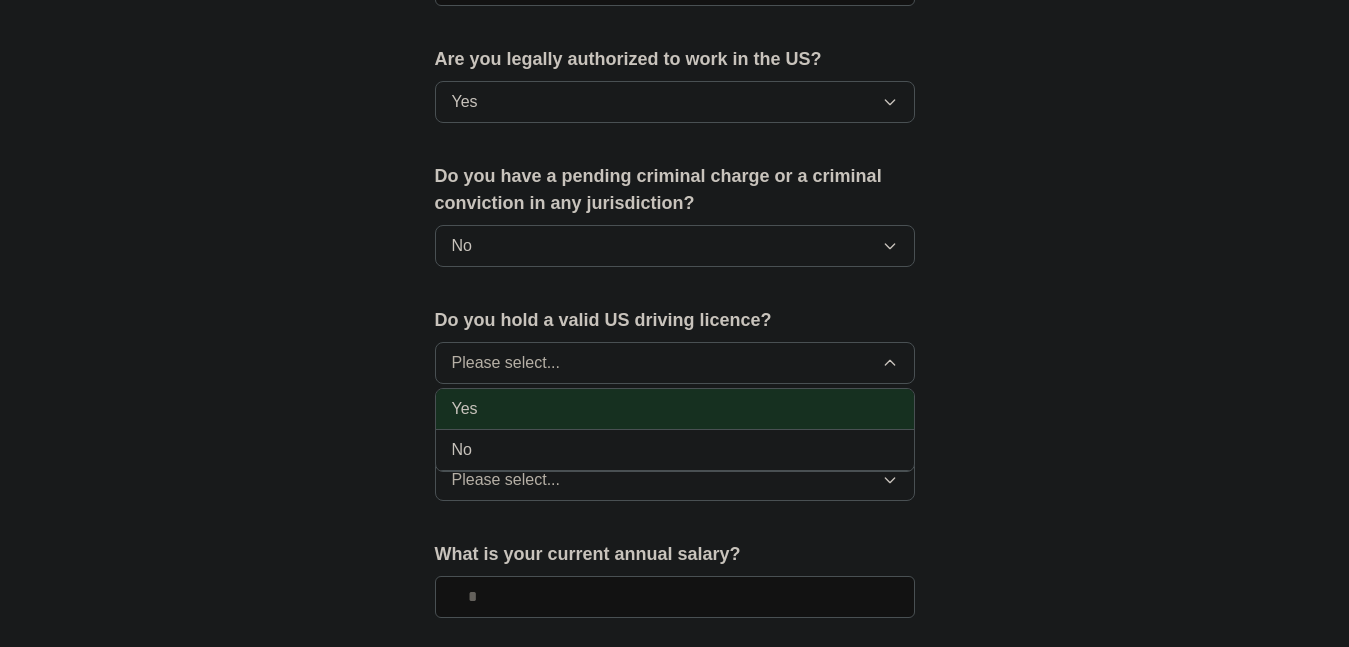 click on "Yes" at bounding box center (675, 409) 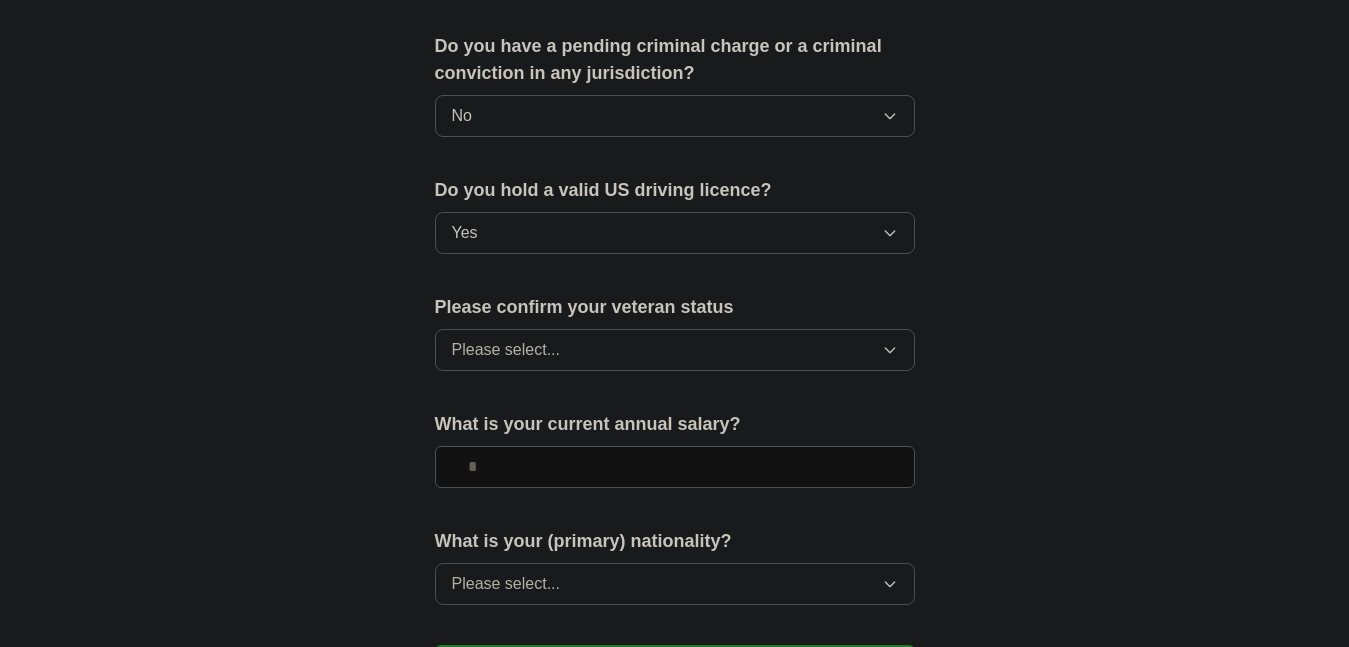 scroll, scrollTop: 1200, scrollLeft: 0, axis: vertical 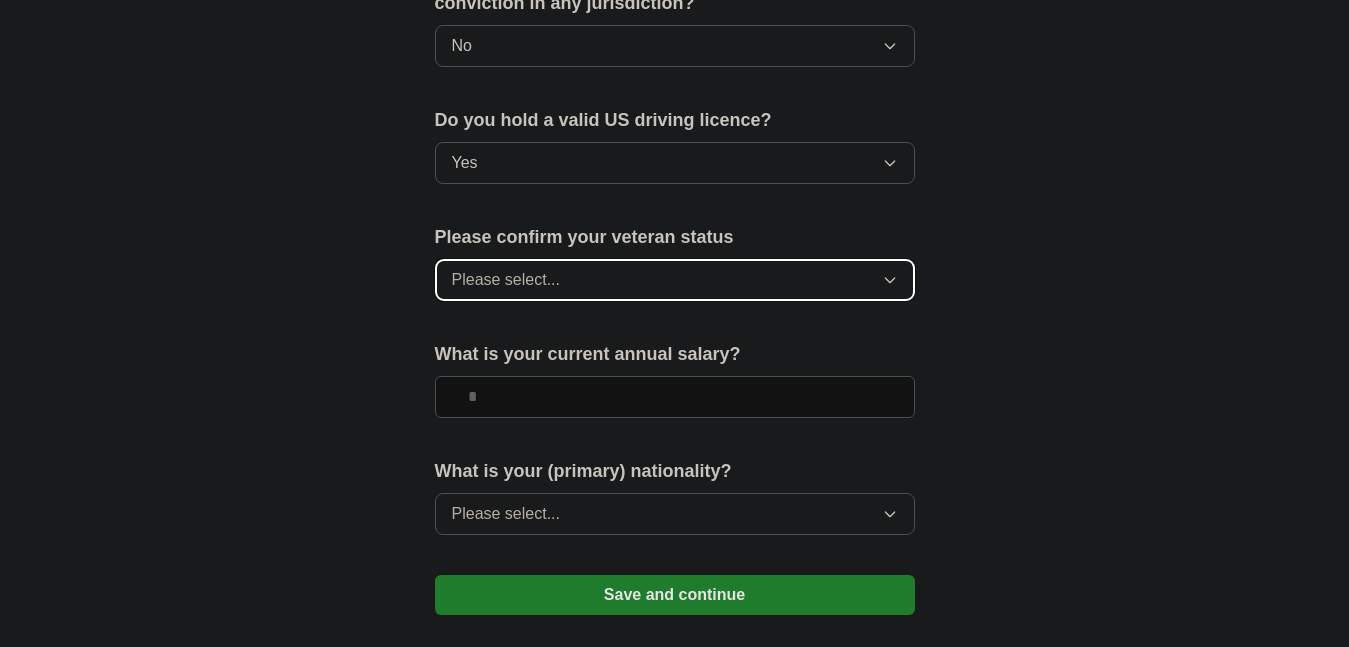 click on "Please select..." at bounding box center [675, 280] 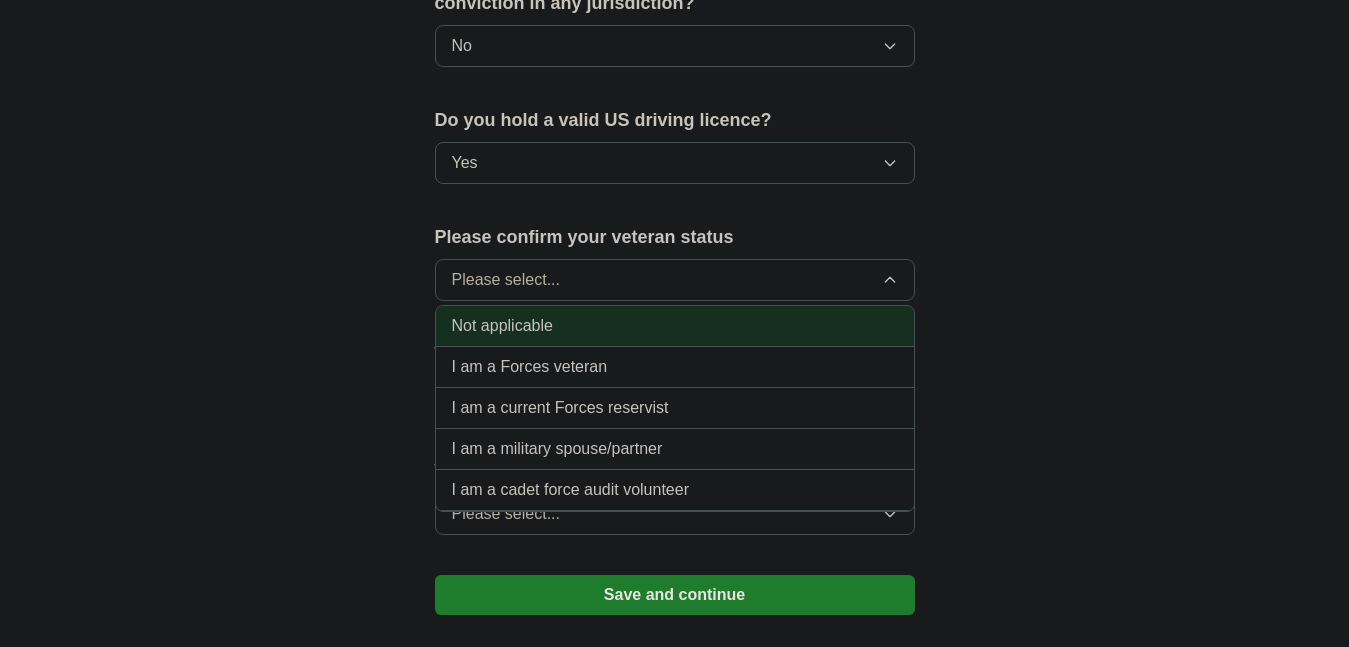 click on "Not applicable" at bounding box center [675, 326] 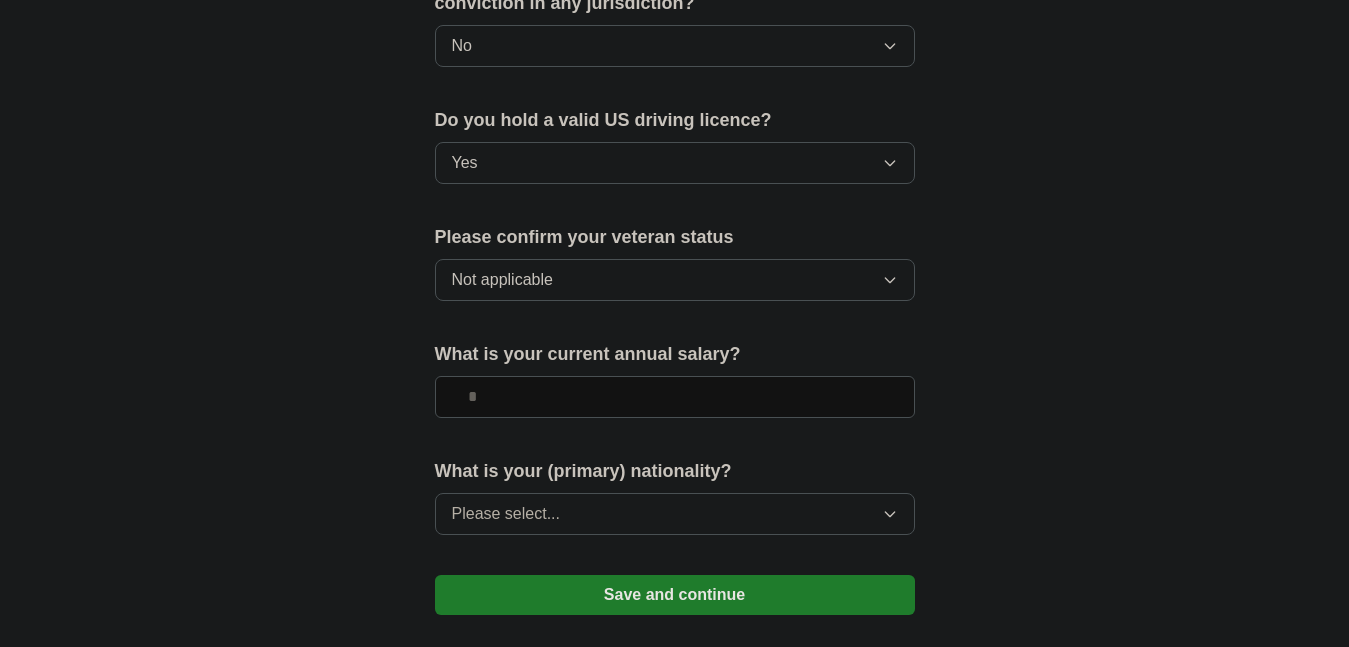 click at bounding box center [675, 397] 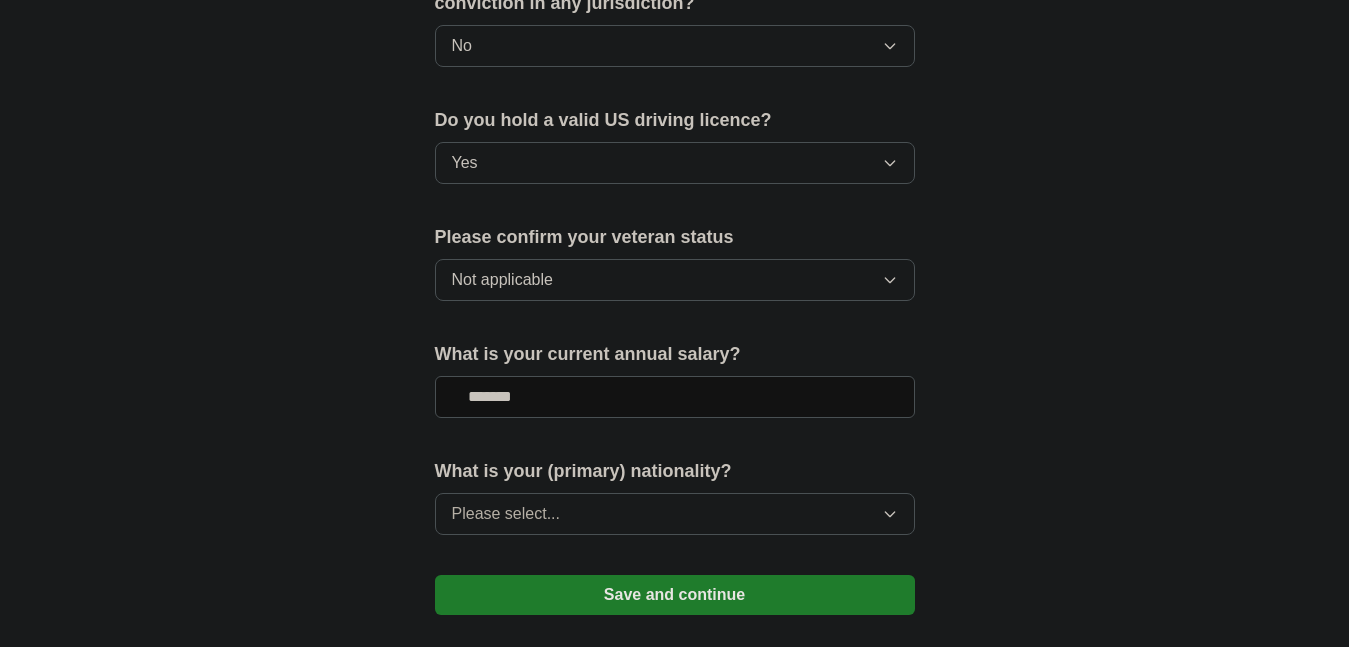 type on "*******" 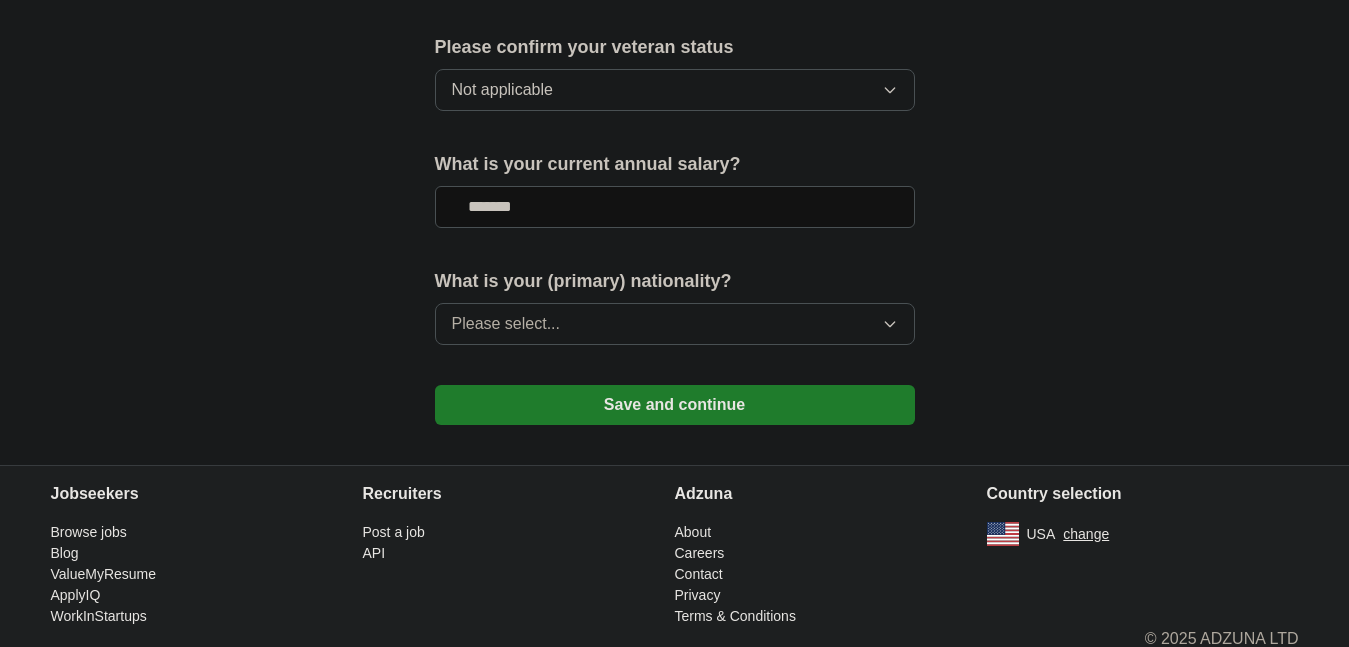 scroll, scrollTop: 1400, scrollLeft: 0, axis: vertical 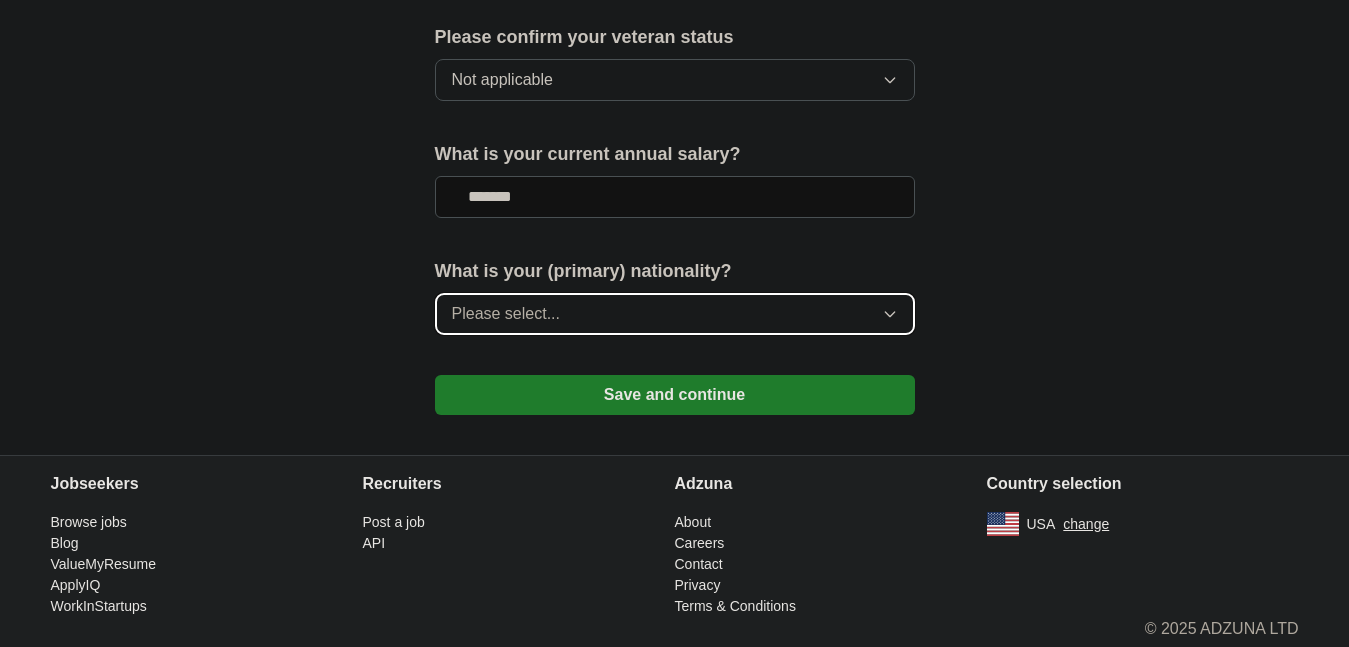 click on "Please select..." at bounding box center (675, 314) 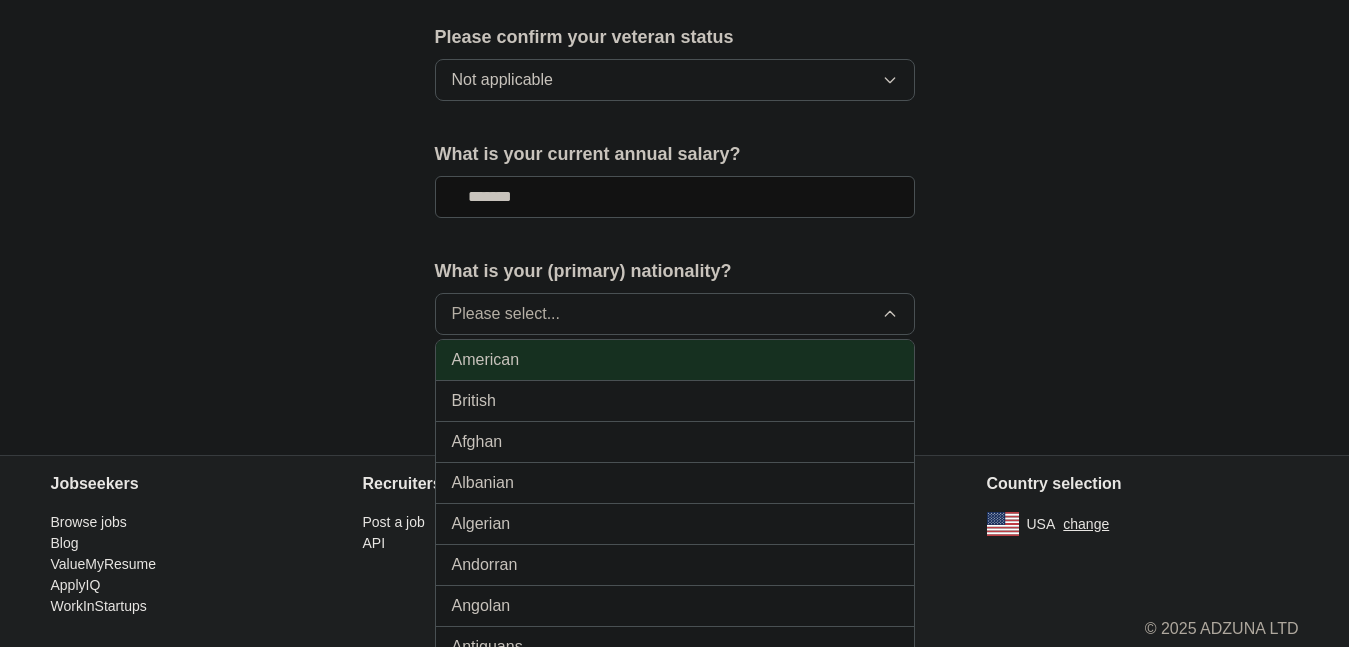 click on "American" at bounding box center (675, 360) 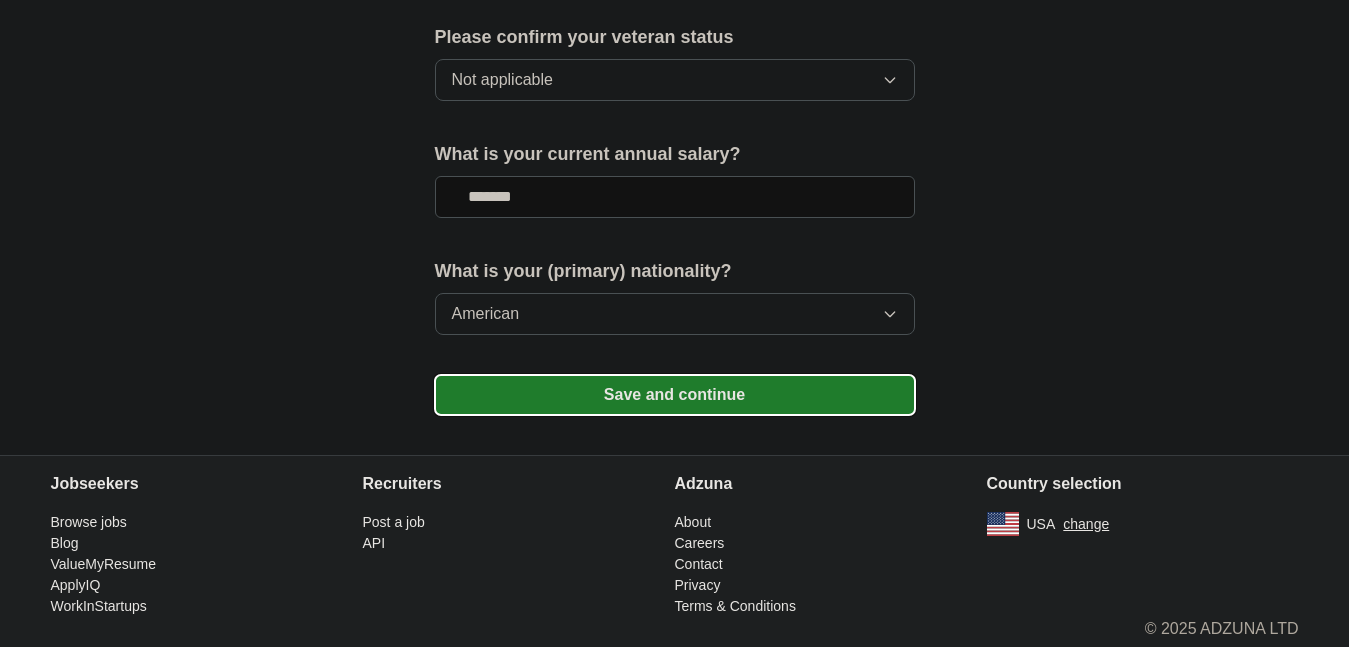 click on "Save and continue" at bounding box center (675, 395) 